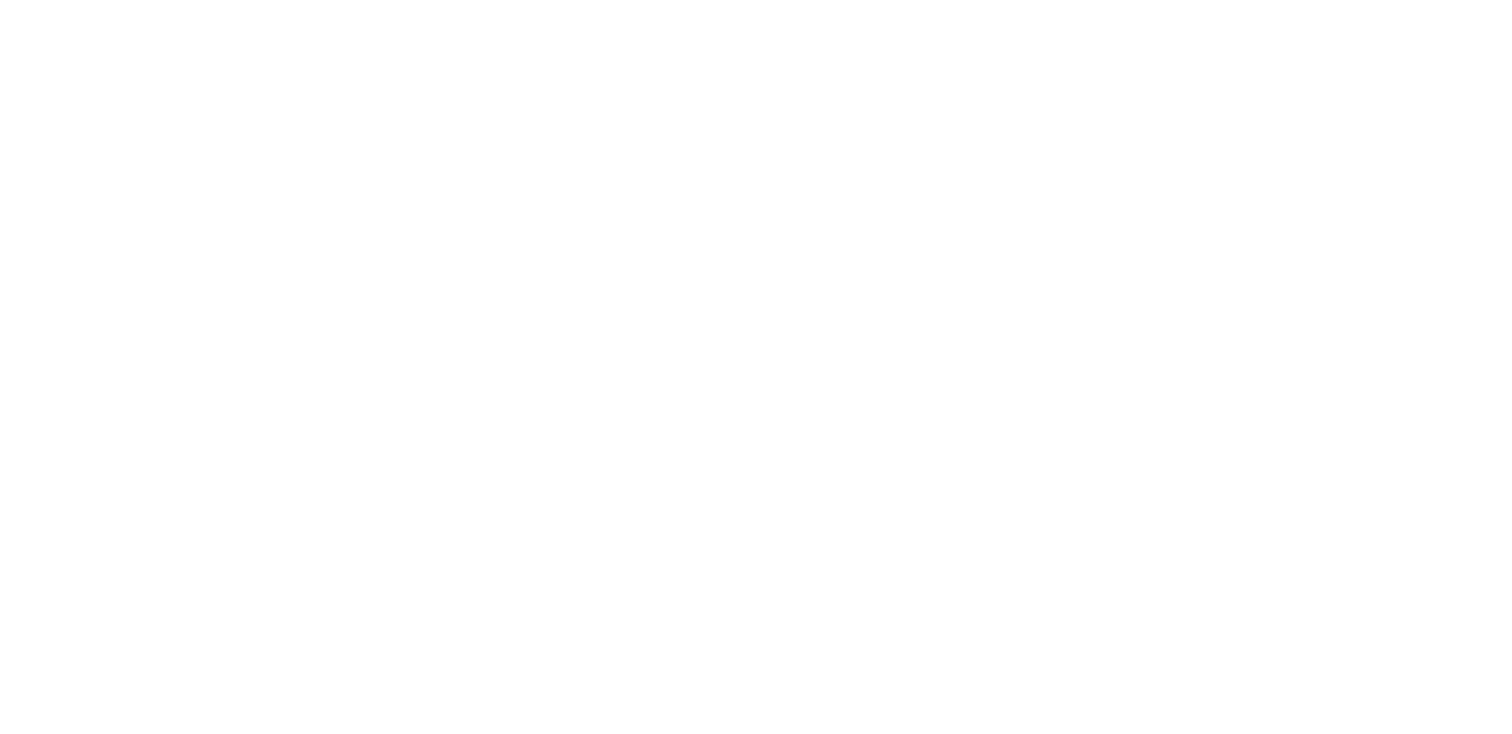 scroll, scrollTop: 0, scrollLeft: 0, axis: both 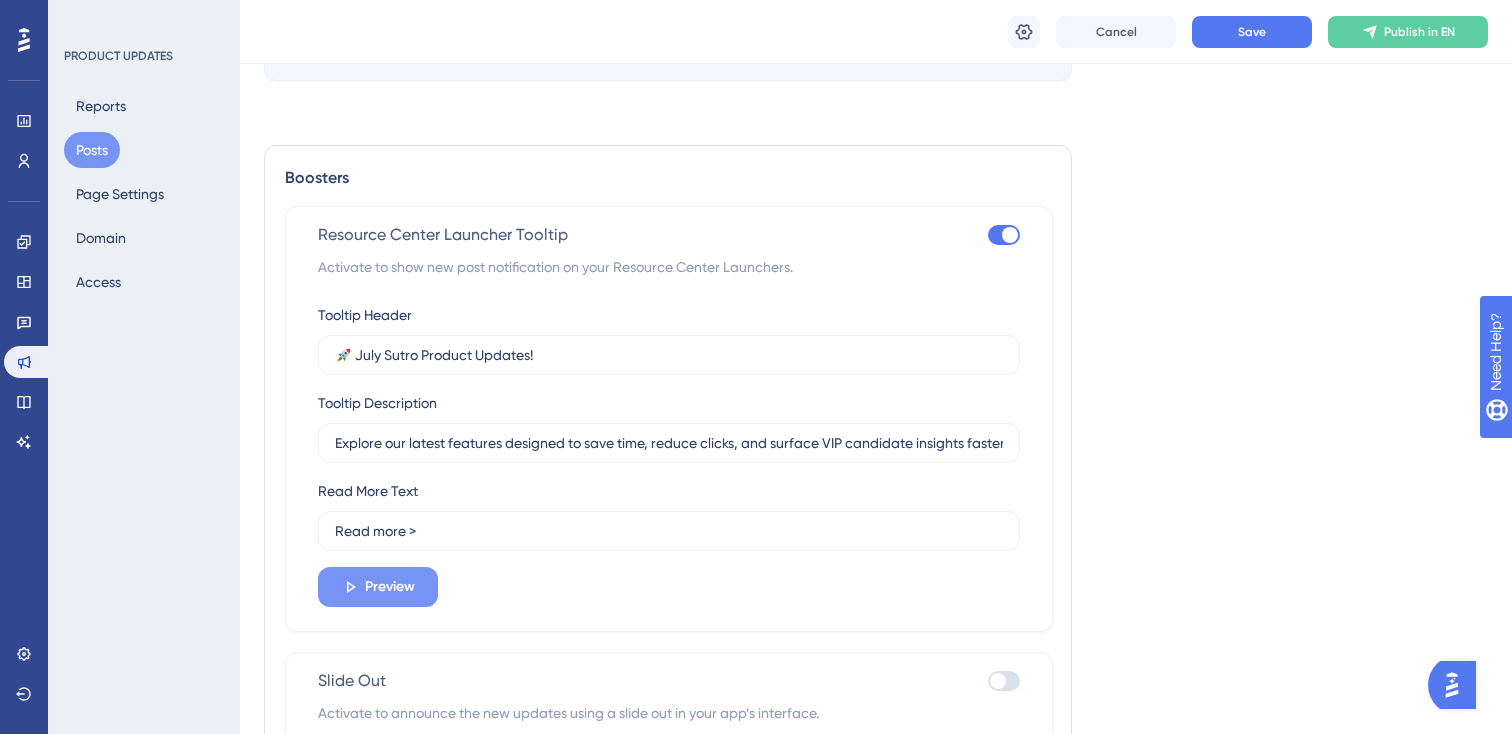 click on "Preview" at bounding box center (390, 587) 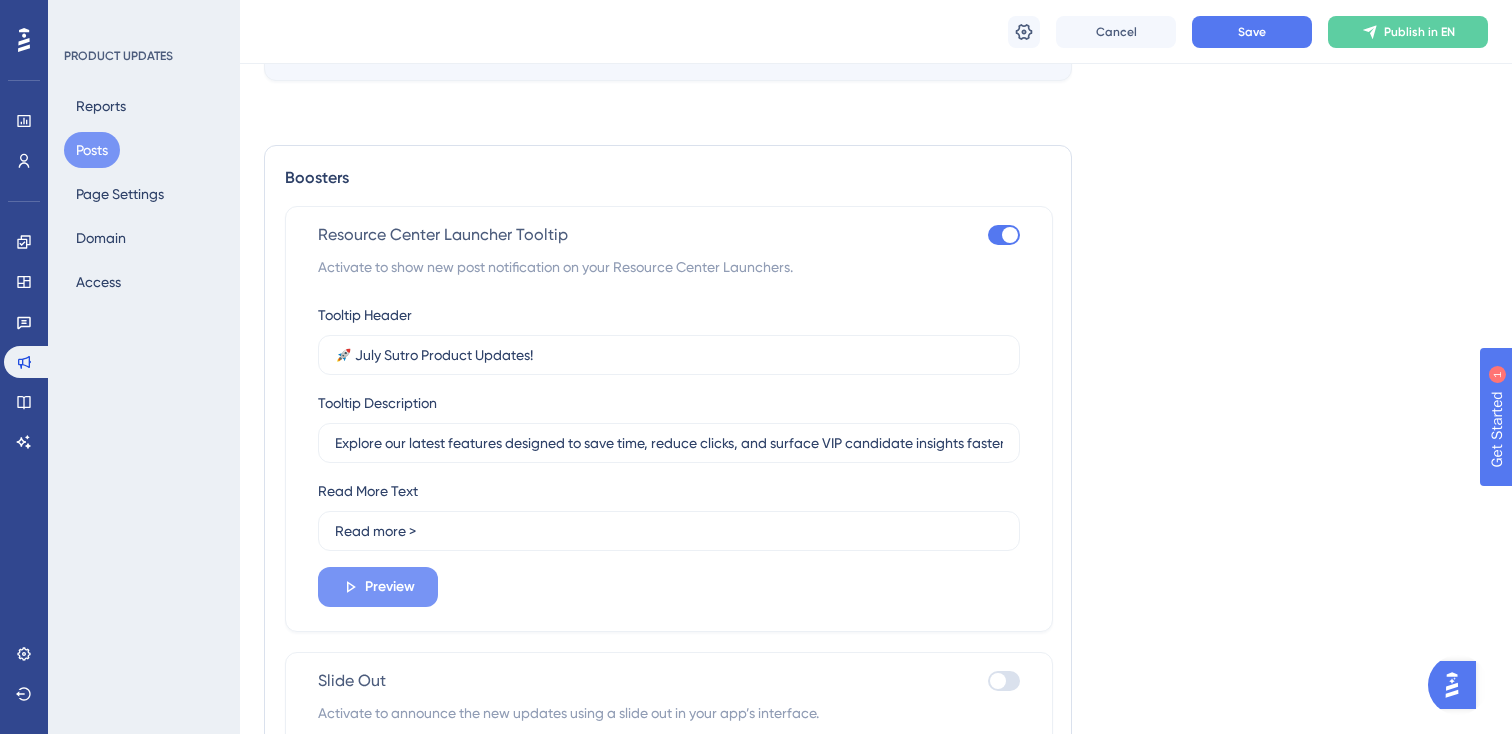 scroll, scrollTop: 0, scrollLeft: 0, axis: both 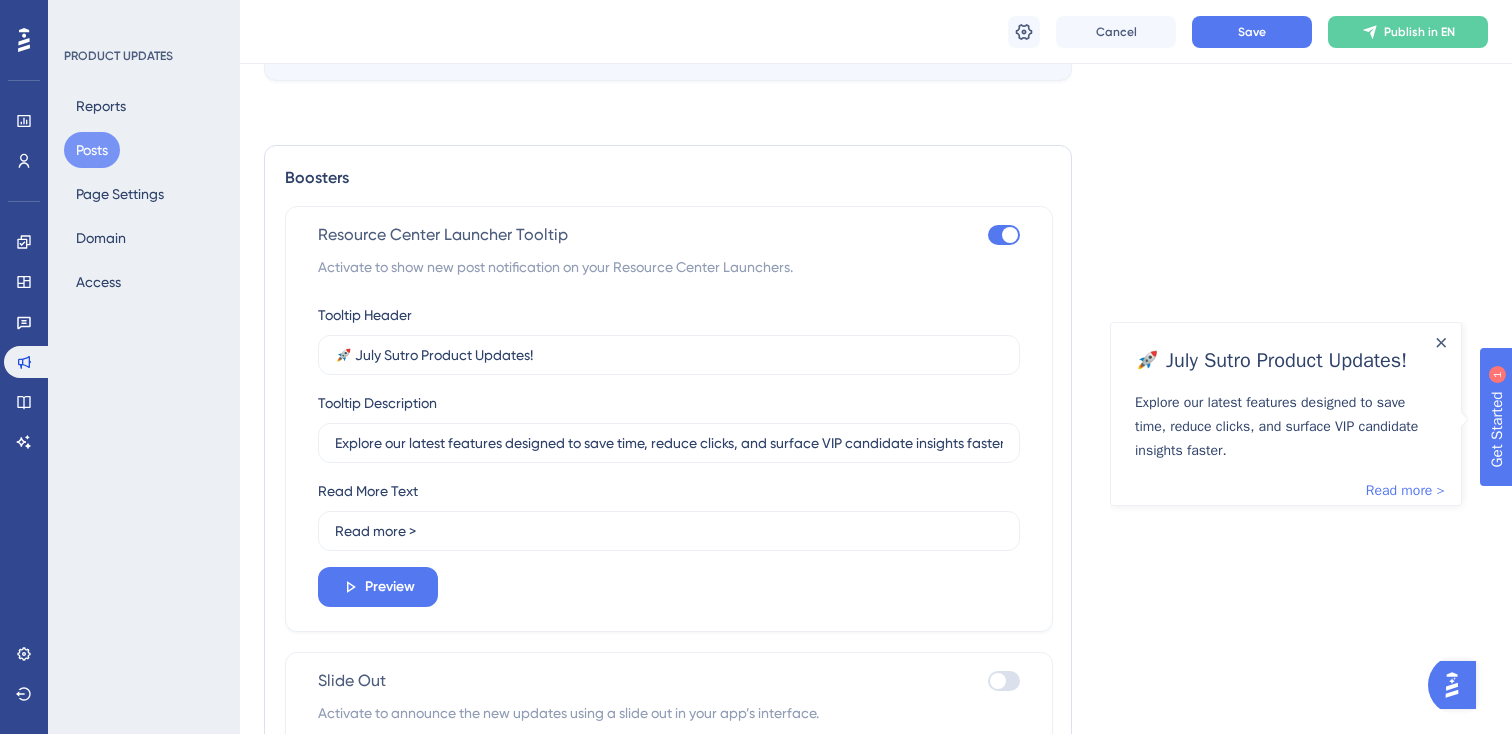 click on "Language English (Default) Insert an Image Delete What’s New in Sutro: July 2025 Bold Italic Underline Bullet Point Heading 1 Heading 2 Heading 3 Normal Align Left Align Center Align Right Align Justify Text Color Insert Image Embed Video Hyperlink Emojis What’s New in Sutro: July 2025 We’re excited to showcase what the Product and Engineering team delivered this month! From a slew of AI enhancements to standardizing Dossier generation for consistency, July’s updates are packed with improvements that save time, reduce clicks, and surface VIP candidate insights faster.   🌟 Highlights at a Glance:  AI-powered intake & profile assessments are smarter and easier to use  Sales Prep Docs now auto-generate with AI (goodbye manual research for pre-sales)  Dossier creation and formatting got multiple upgrades for clarity and speed  Improved AI Evaluation: Score Hundreds of Resumes in Minutes      Best For:   Saving time  Improving candidate shortlists  Reducing potential biases" at bounding box center [876, -1831] 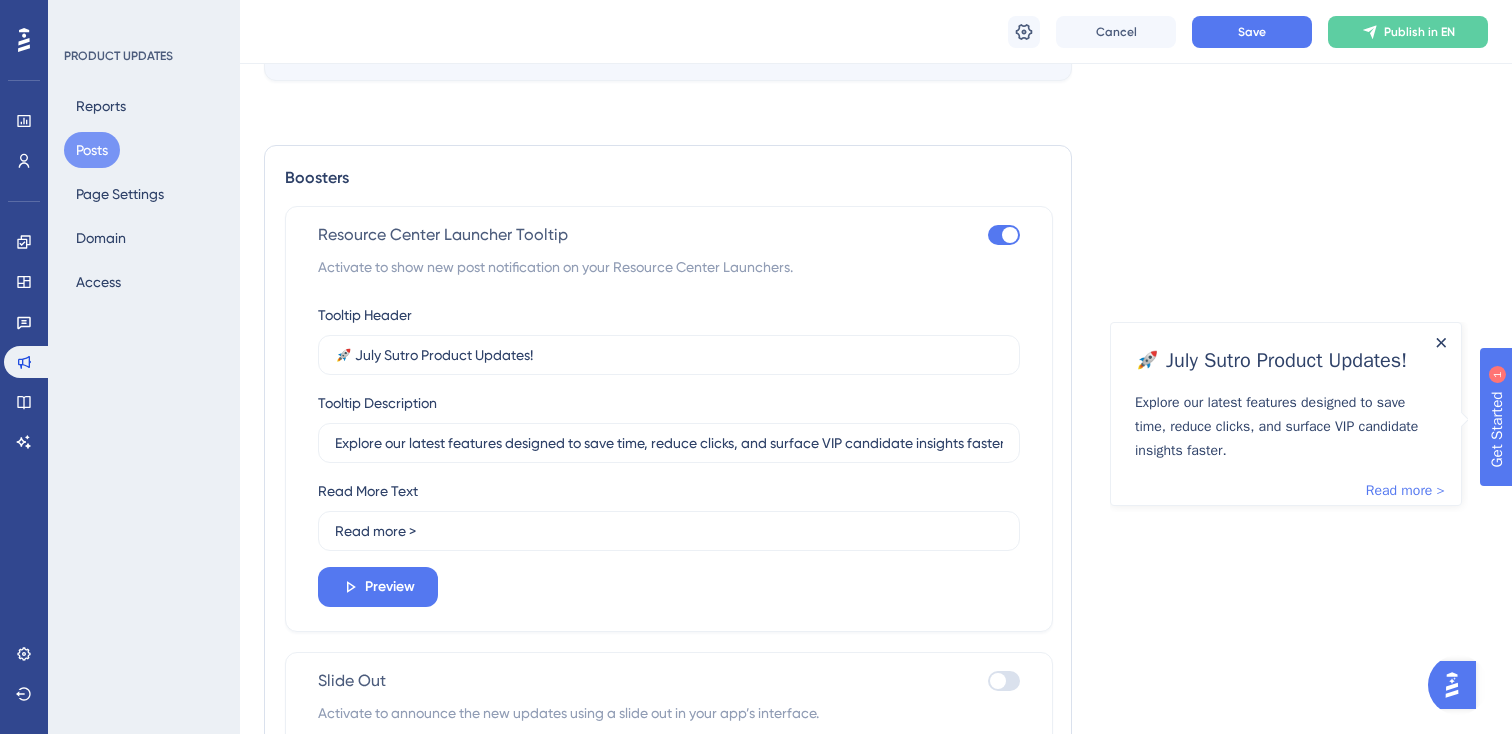 click 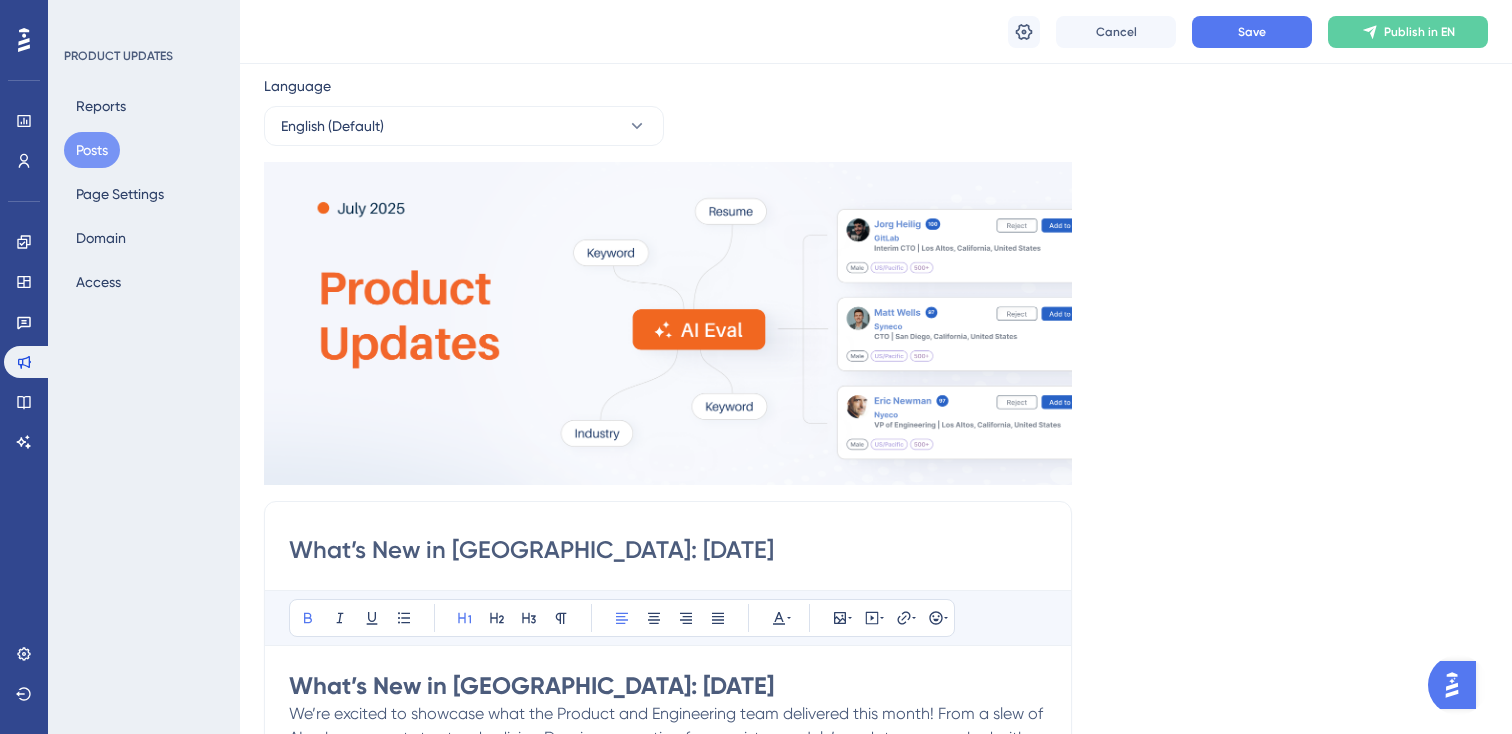scroll, scrollTop: 0, scrollLeft: 0, axis: both 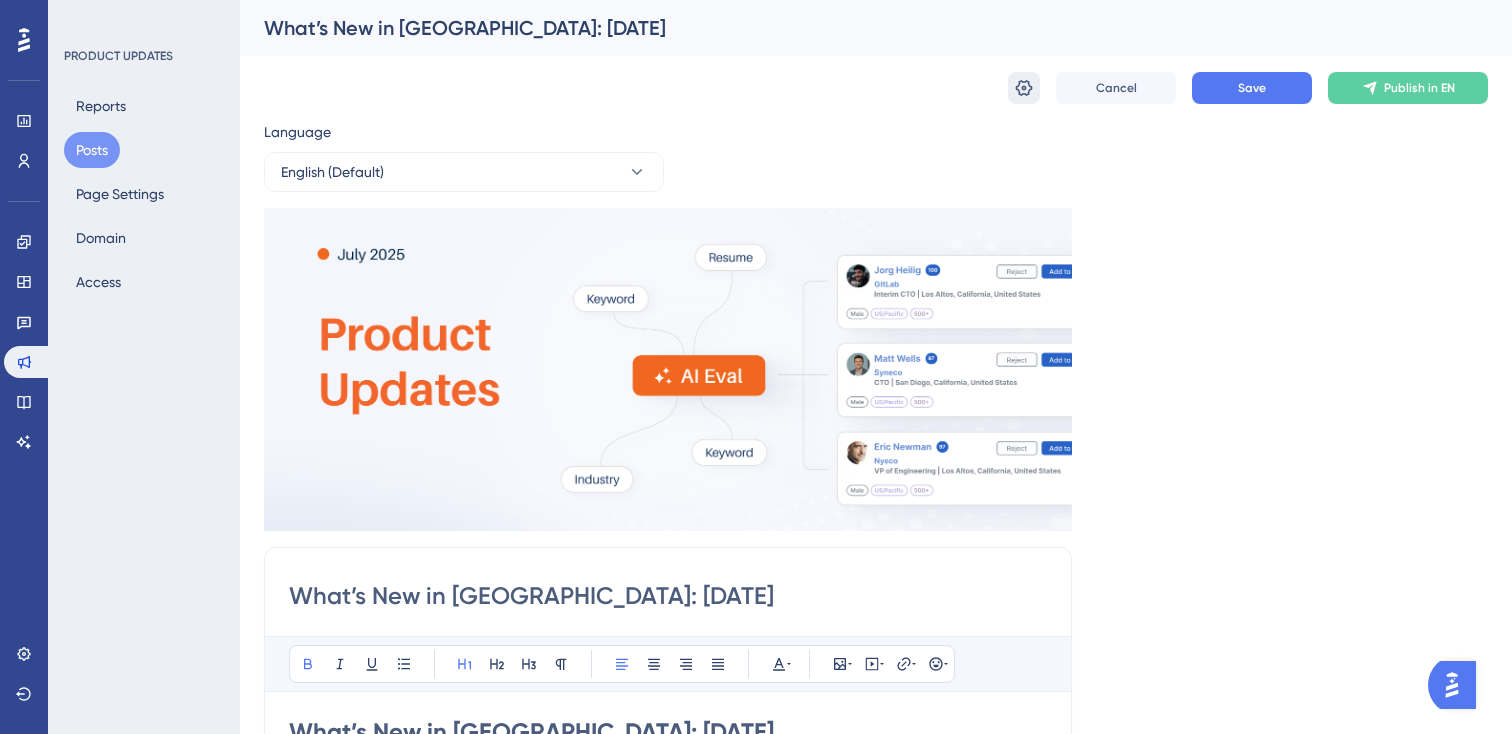 click 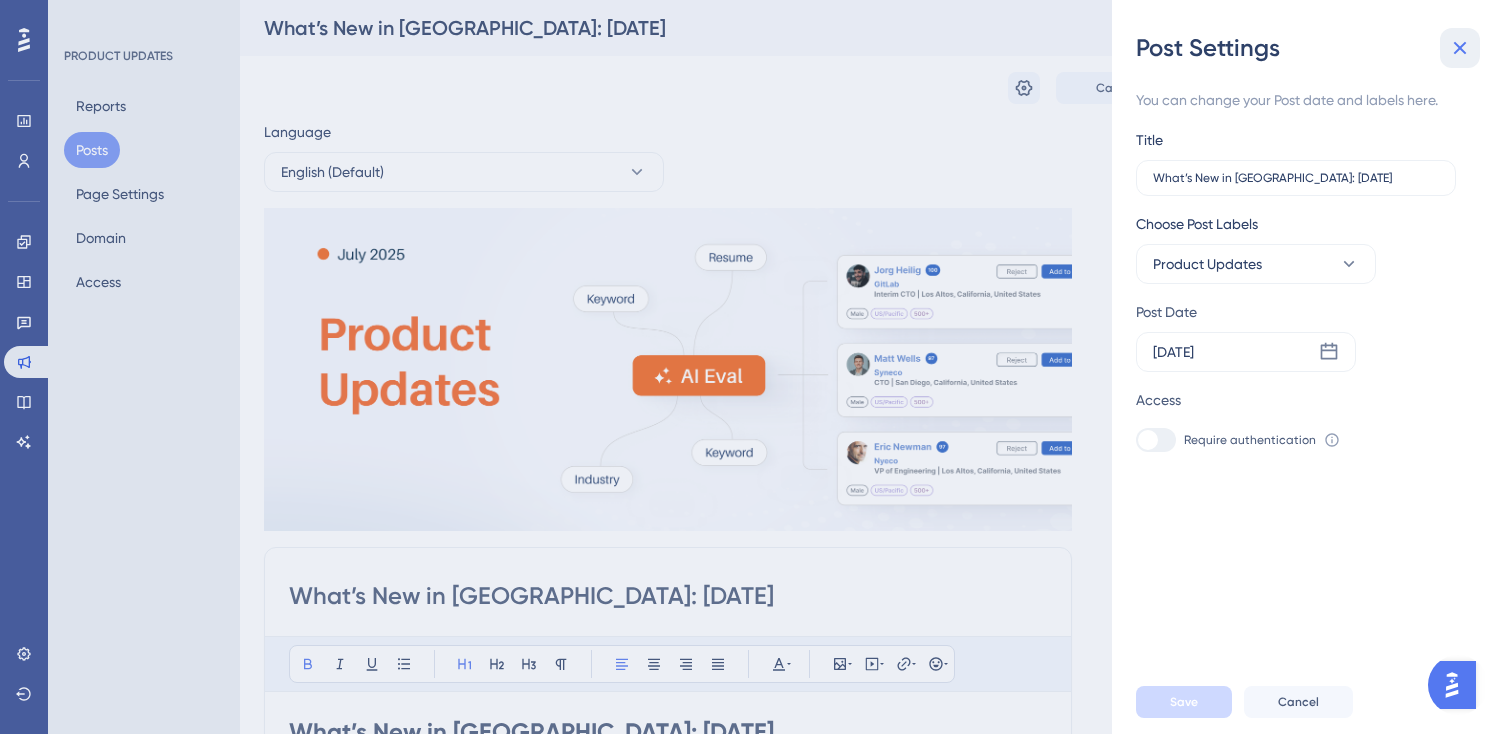 click 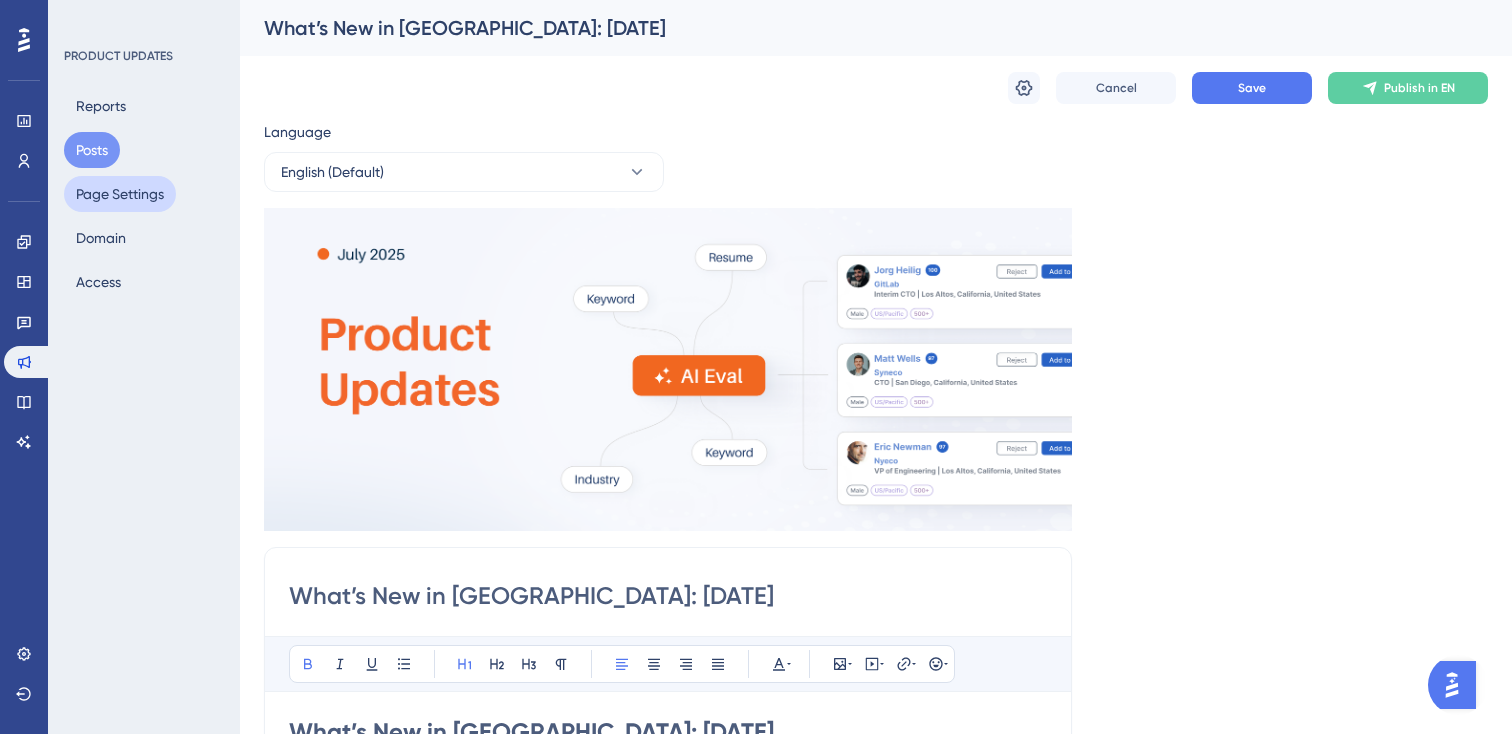 click on "Page Settings" at bounding box center (120, 194) 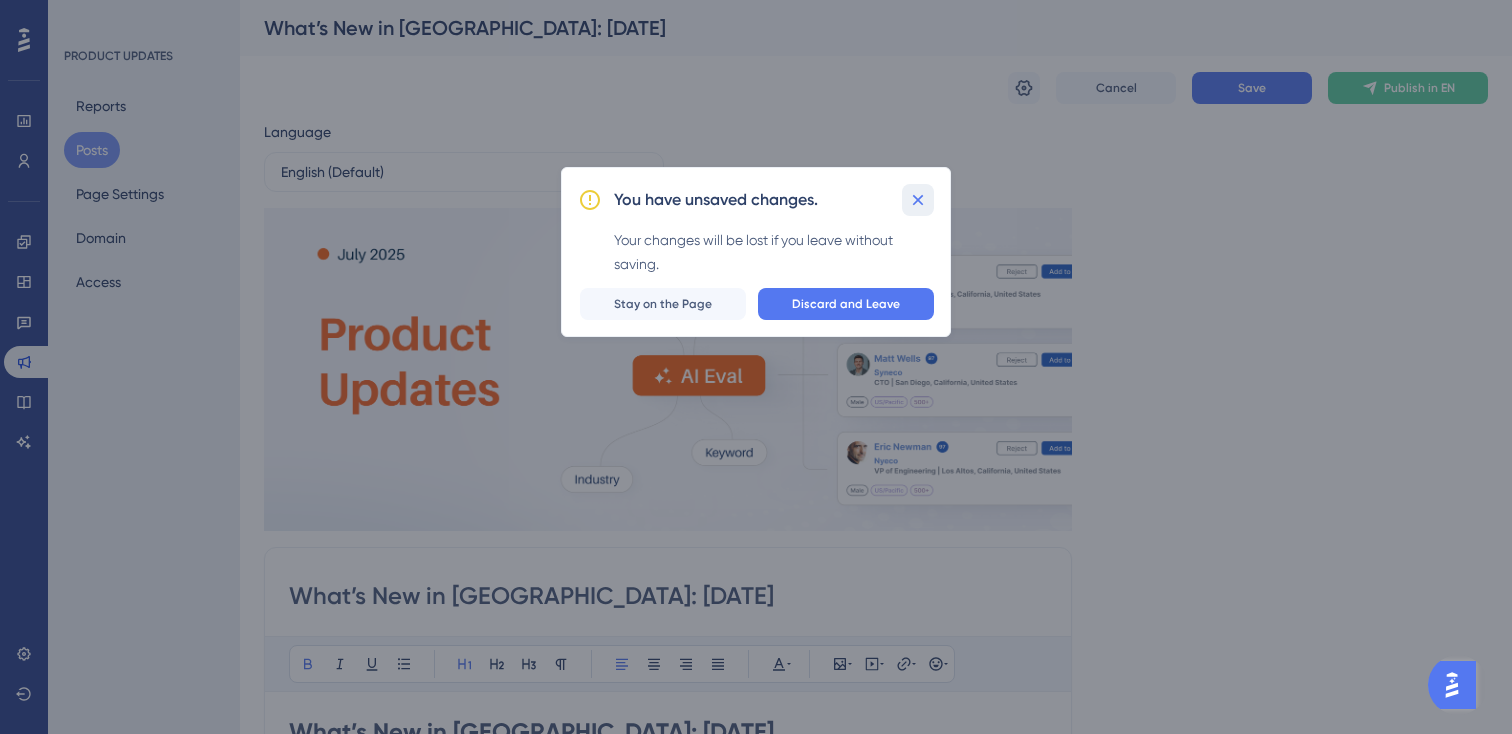 click 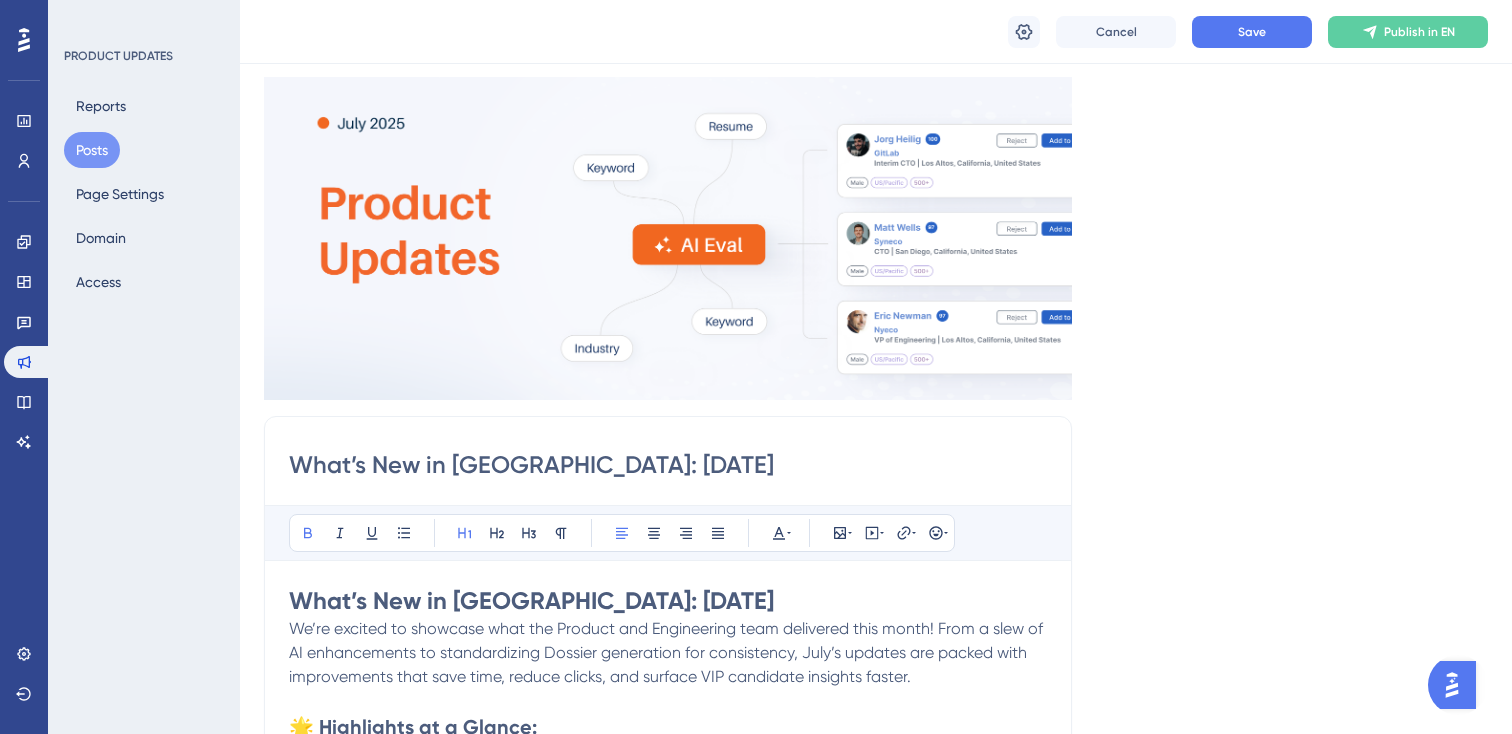 scroll, scrollTop: 138, scrollLeft: 0, axis: vertical 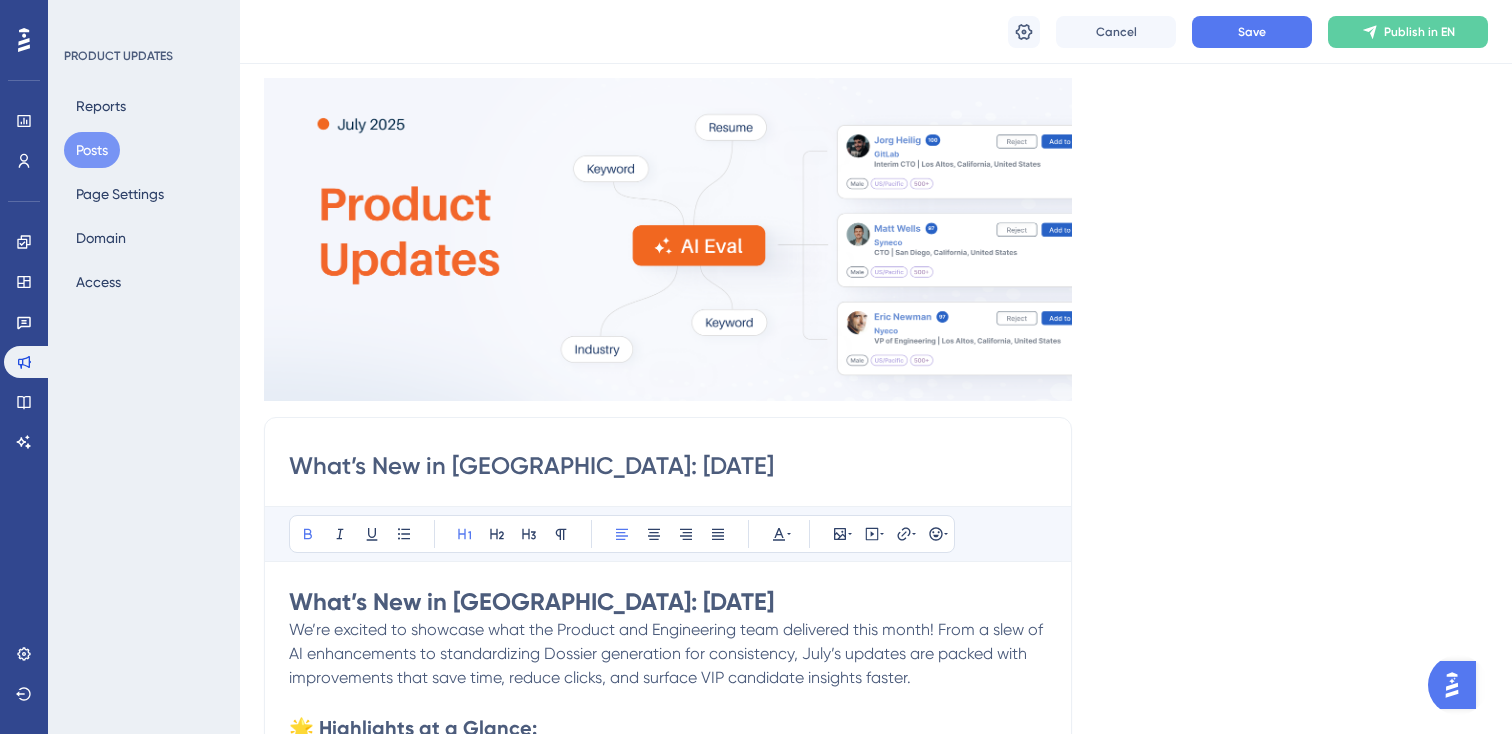 click on "Language English (Default) Insert an Image Delete What’s New in Sutro: July 2025 Bold Italic Underline Bullet Point Heading 1 Heading 2 Heading 3 Normal Align Left Align Center Align Right Align Justify Text Color Insert Image Embed Video Hyperlink Emojis What’s New in Sutro: July 2025 We’re excited to showcase what the Product and Engineering team delivered this month! From a slew of AI enhancements to standardizing Dossier generation for consistency, July’s updates are packed with improvements that save time, reduce clicks, and surface VIP candidate insights faster.   🌟 Highlights at a Glance:  AI-powered intake & profile assessments are smarter and easier to use  Sales Prep Docs now auto-generate with AI (goodbye manual research for pre-sales)  Dossier creation and formatting got multiple upgrades for clarity and speed  Improved AI Evaluation: Score Hundreds of Resumes in Minutes      Best For:   Saving time  Improving candidate shortlists  Reducing potential biases" at bounding box center (876, 2254) 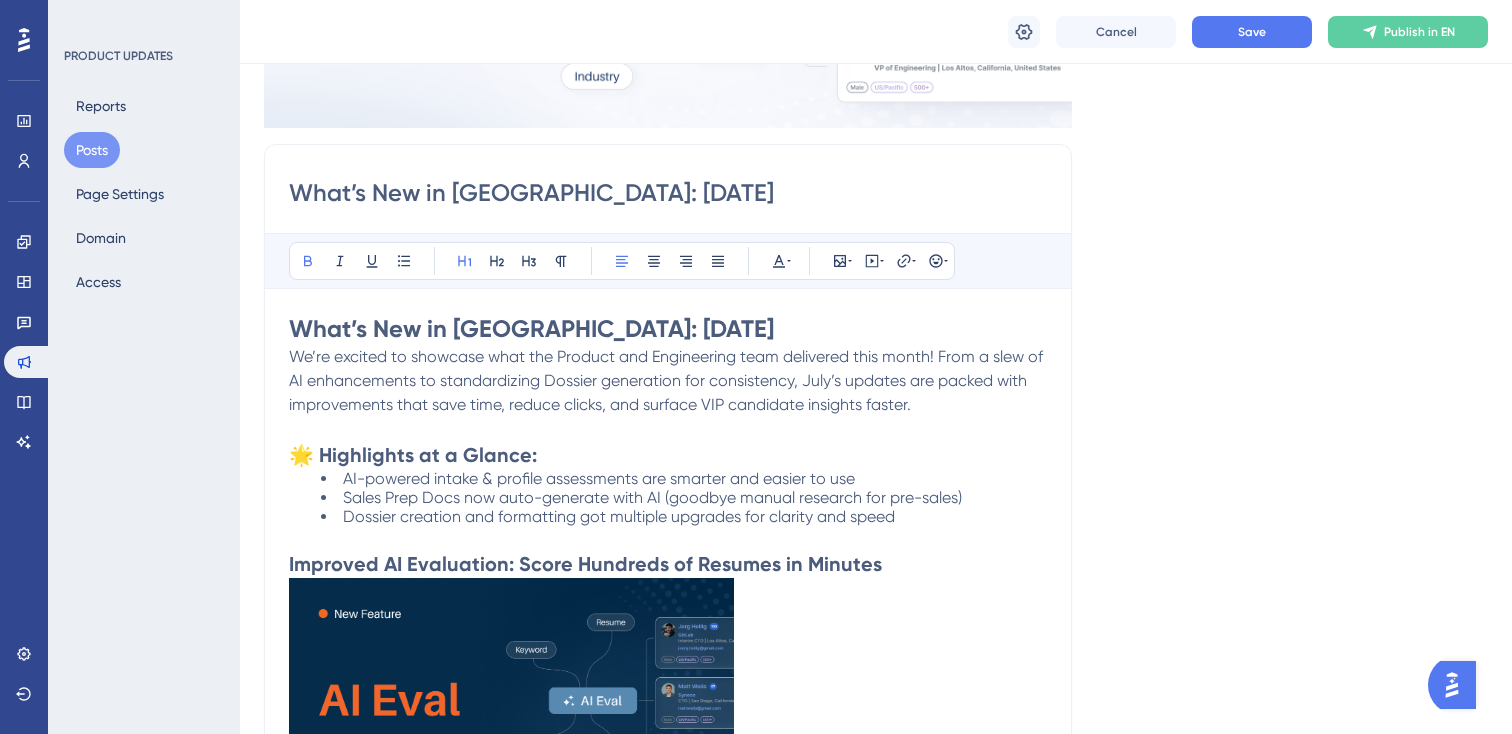 scroll, scrollTop: 0, scrollLeft: 0, axis: both 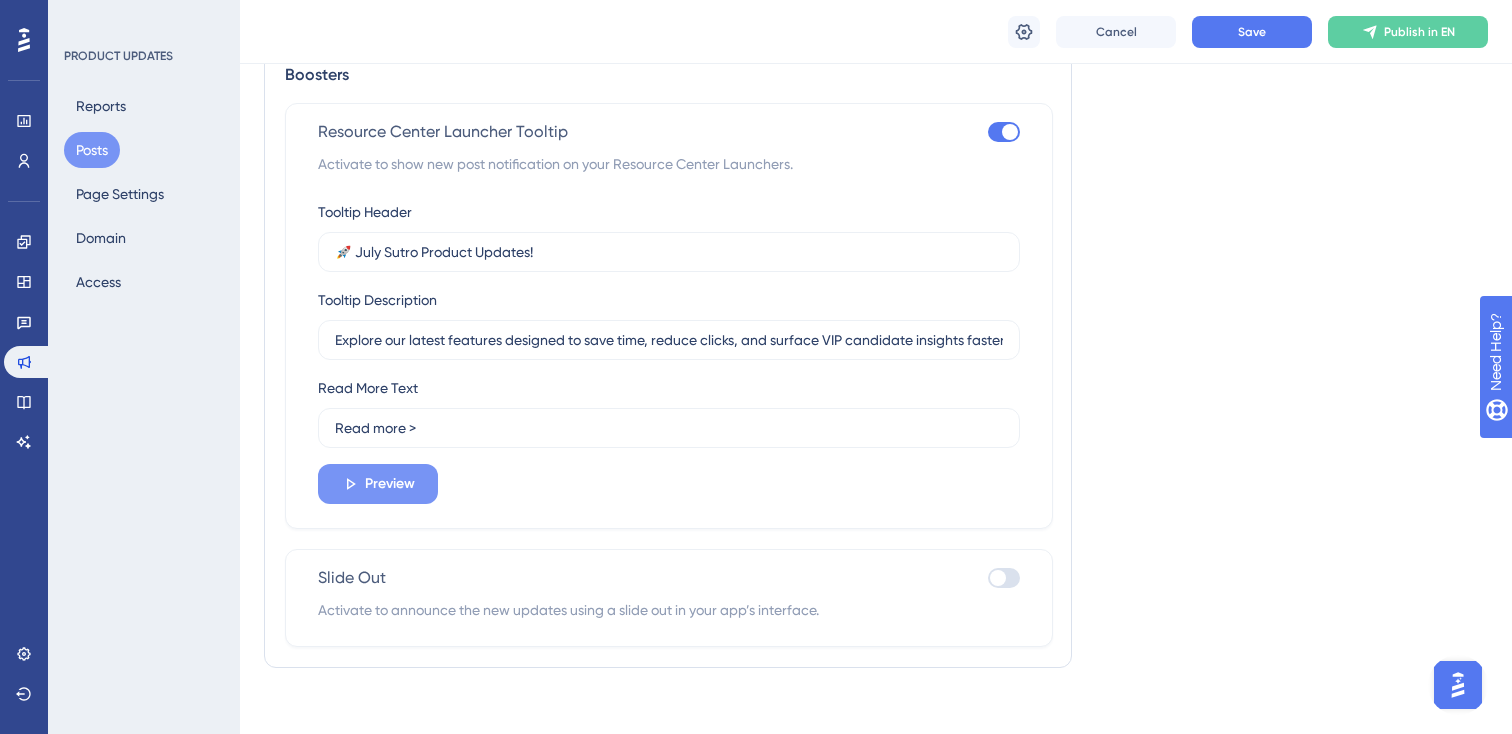 click on "Preview" at bounding box center (378, 484) 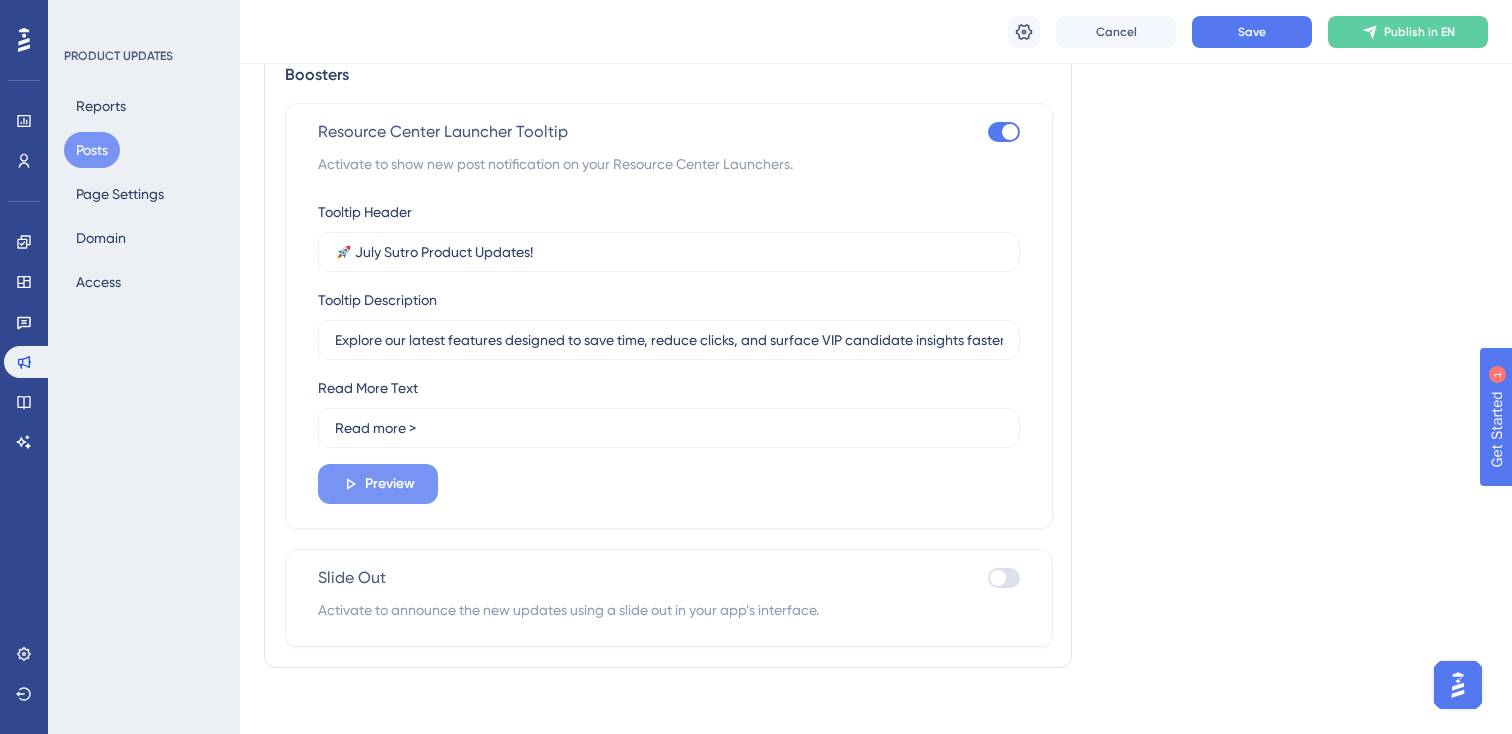 scroll, scrollTop: 0, scrollLeft: 0, axis: both 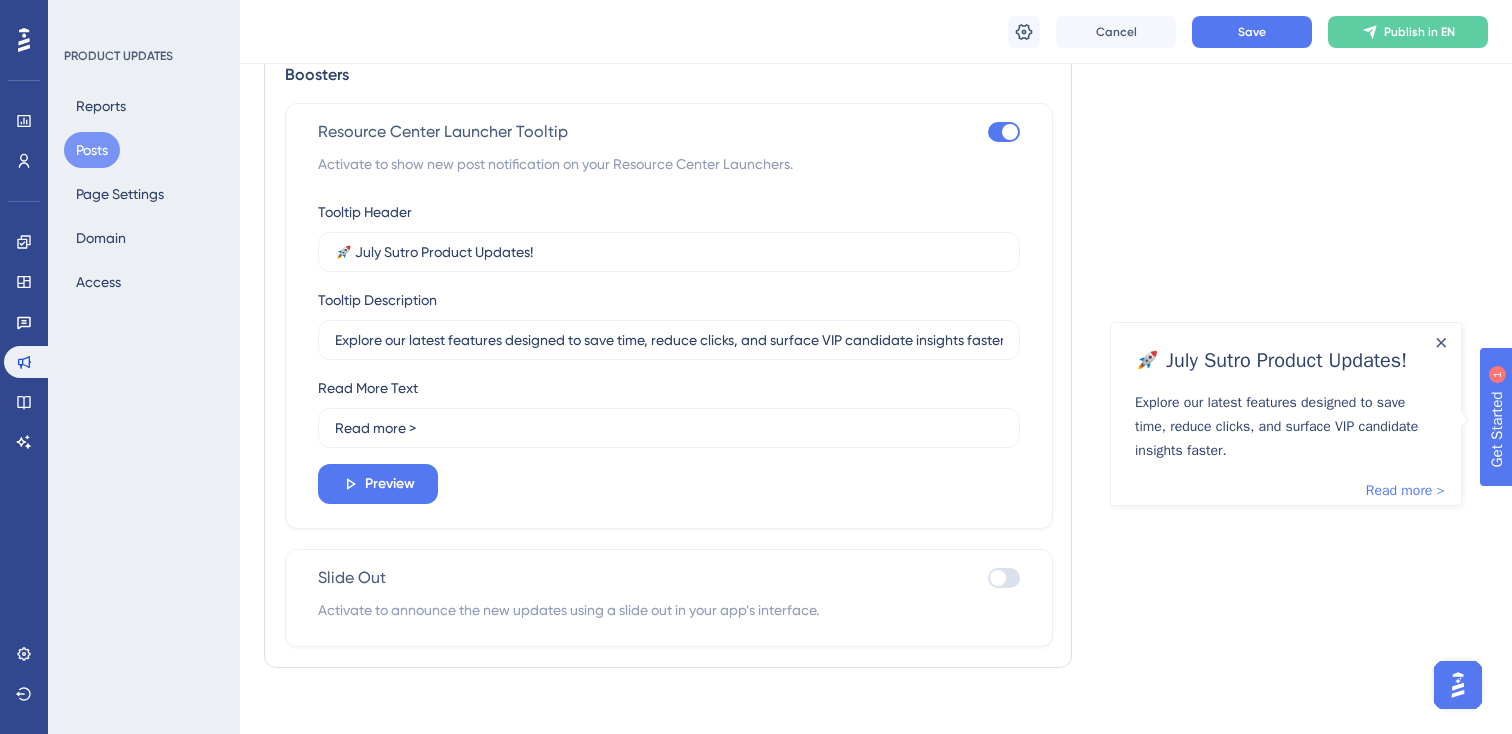 click on "Language English (Default) Insert an Image Delete What’s New in Sutro: July 2025 Bold Italic Underline Bullet Point Heading 1 Heading 2 Heading 3 Normal Align Left Align Center Align Right Align Justify Text Color Insert Image Embed Video Hyperlink Emojis What’s New in Sutro: July 2025 We’re excited to showcase what the Product and Engineering team delivered this month! From a slew of AI enhancements to standardizing Dossier generation for consistency, July’s updates are packed with improvements that save time, reduce clicks, and surface VIP candidate insights faster.   🌟 Highlights at a Glance:  AI-powered intake & profile assessments are smarter and easier to use  Sales Prep Docs now auto-generate with AI (goodbye manual research for pre-sales)  Dossier creation and formatting got multiple upgrades for clarity and speed  Improved AI Evaluation: Score Hundreds of Resumes in Minutes      Best For:   Saving time  Improving candidate shortlists  Reducing potential biases" at bounding box center [876, -2290] 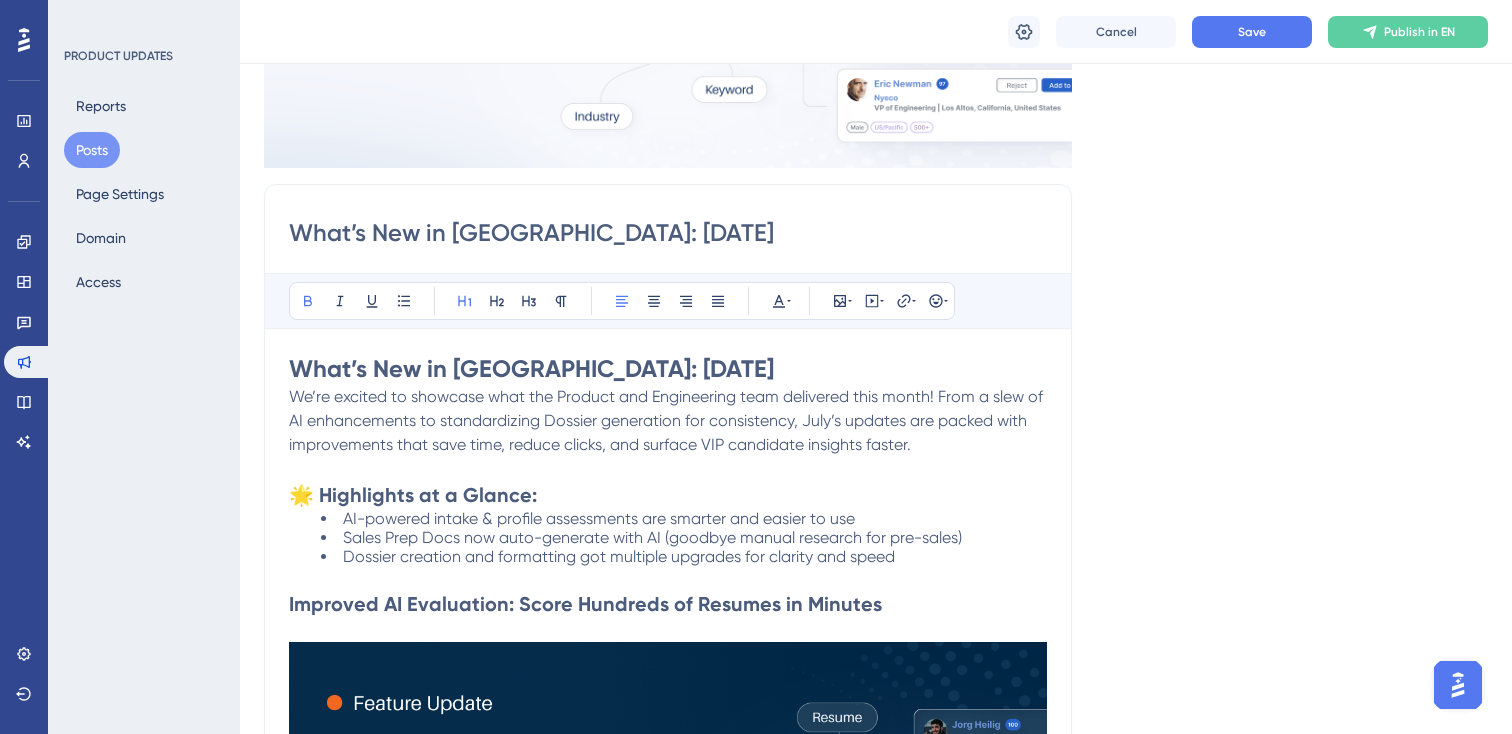 scroll, scrollTop: 0, scrollLeft: 0, axis: both 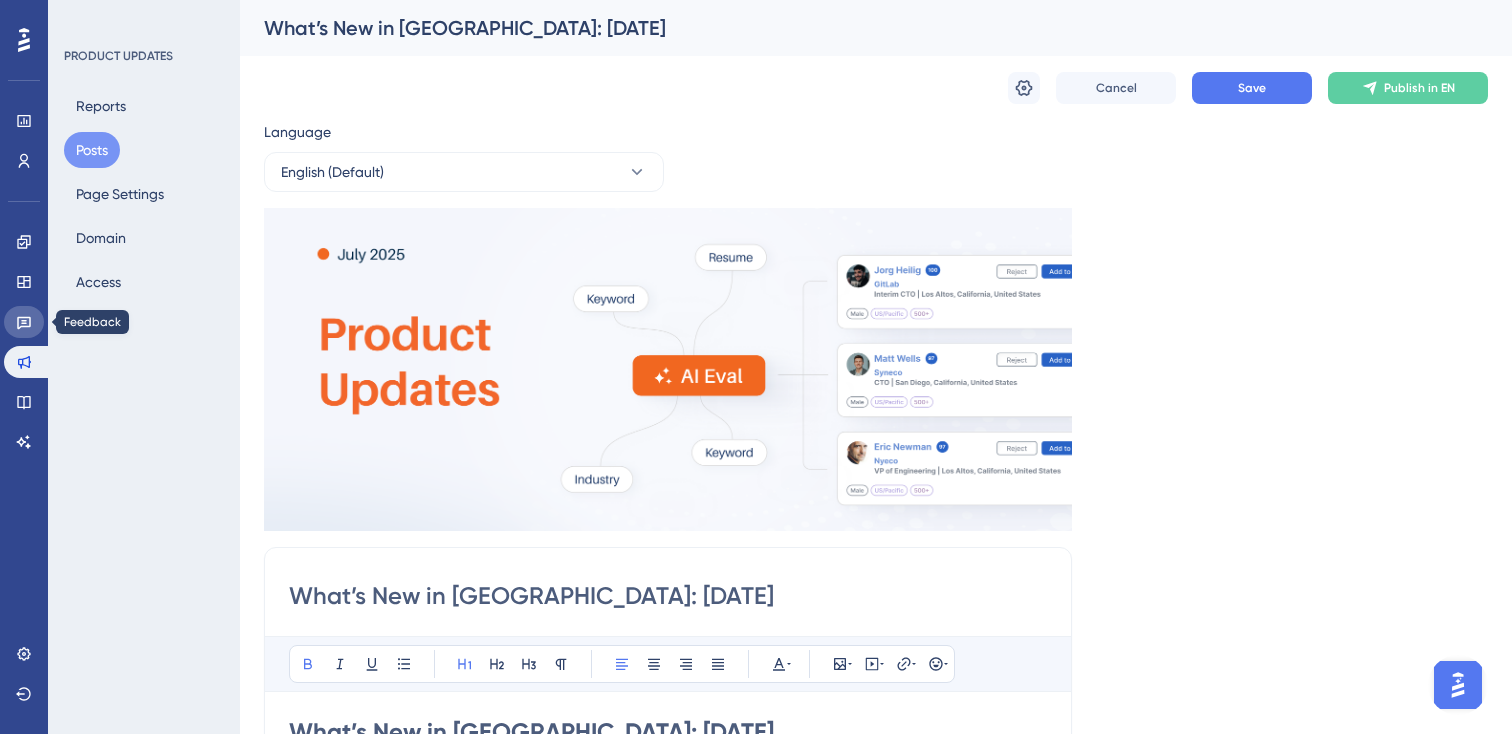 click at bounding box center [24, 322] 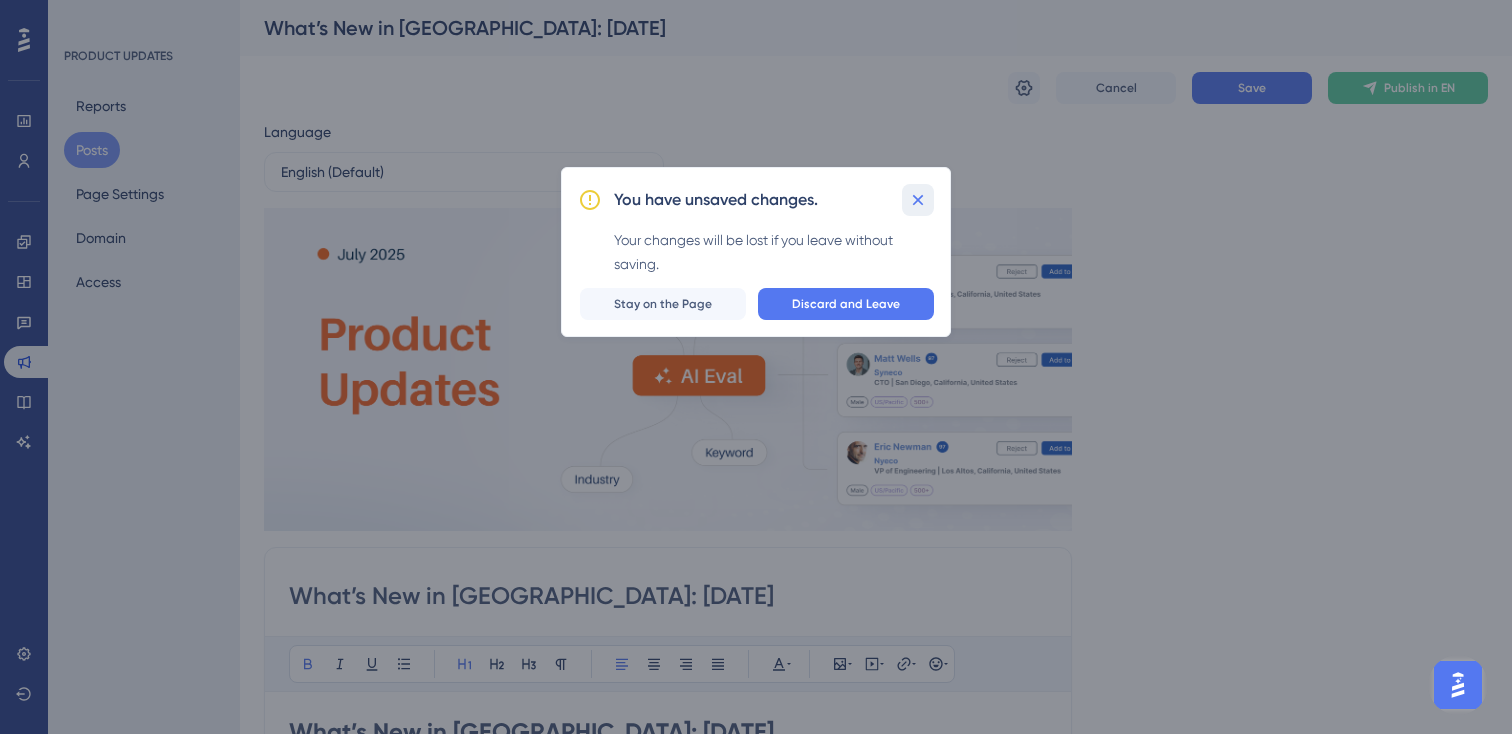 click 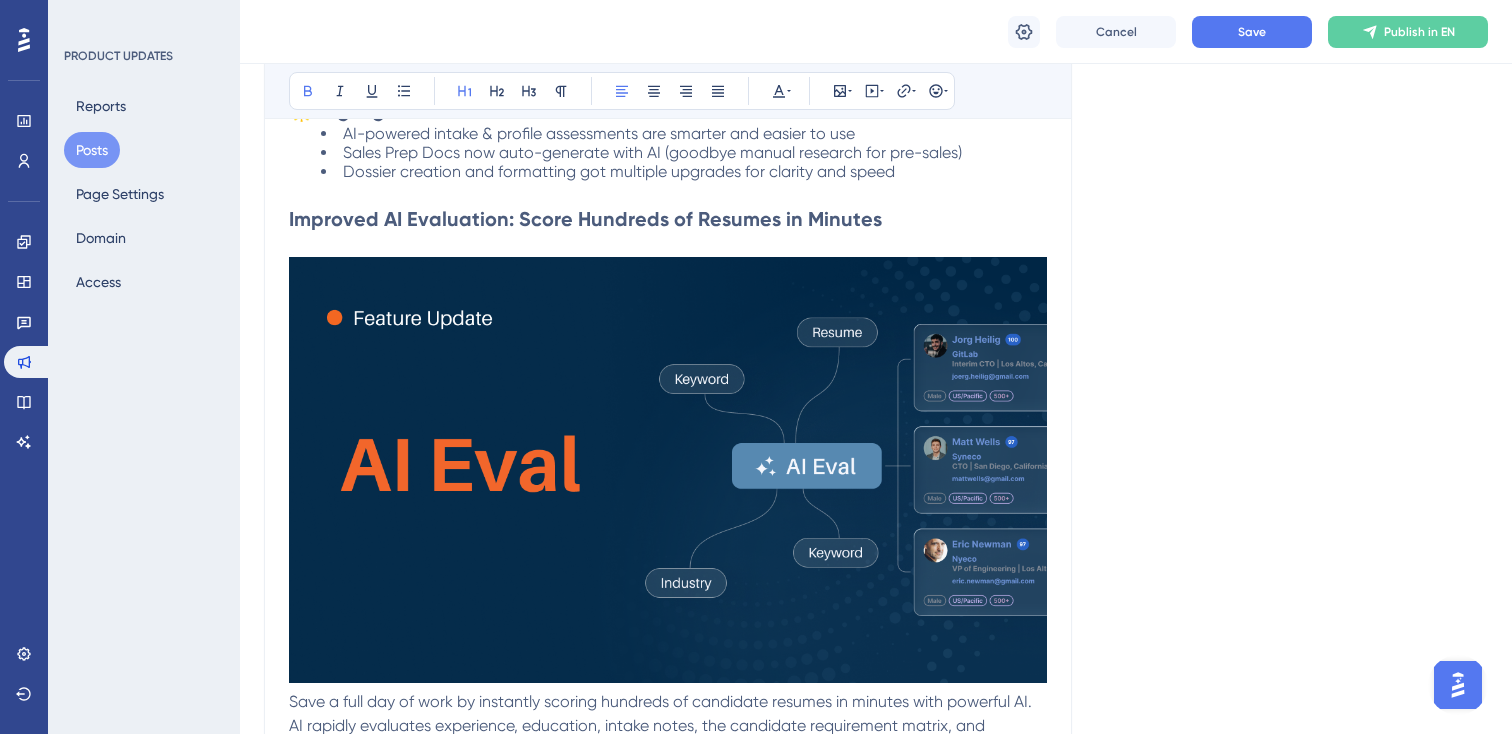 scroll, scrollTop: 757, scrollLeft: 0, axis: vertical 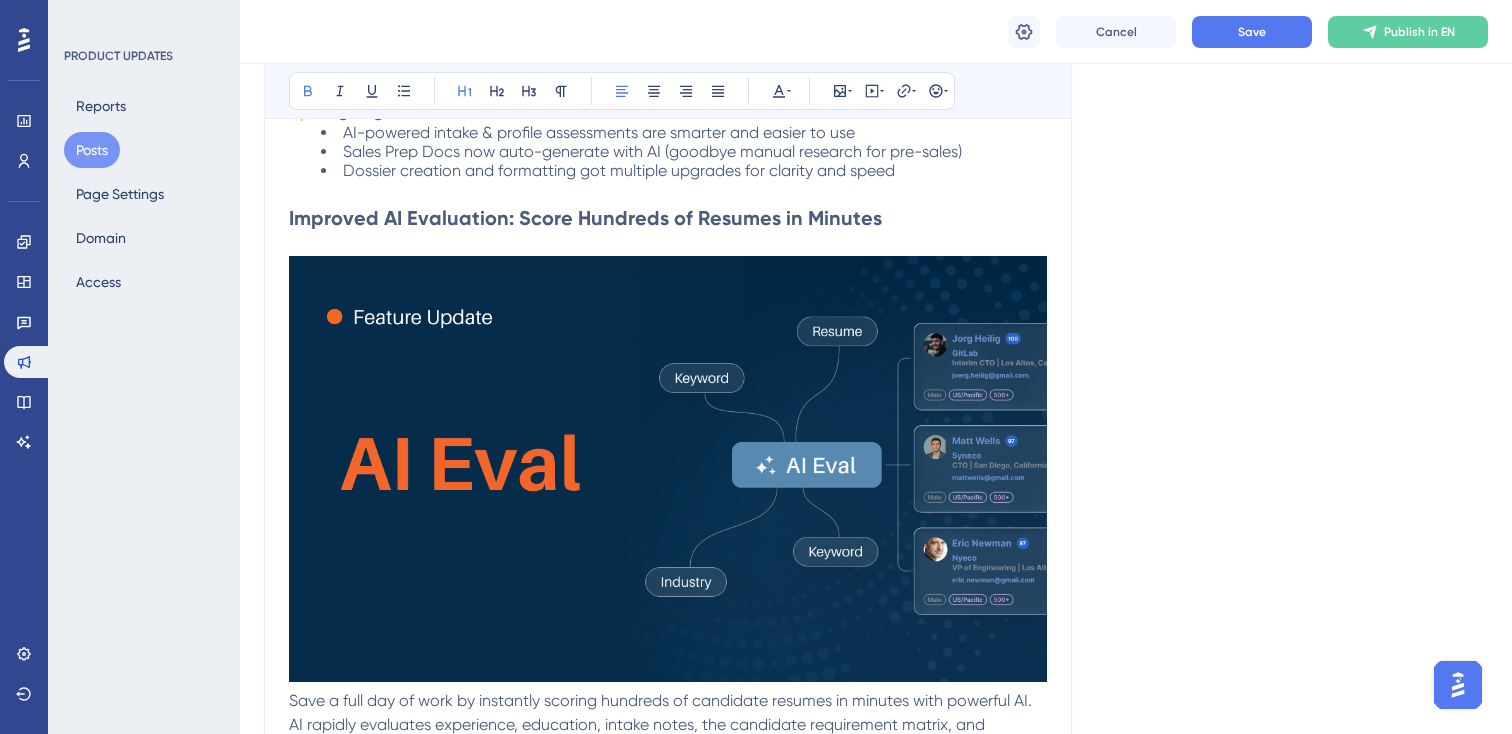 click at bounding box center [668, 469] 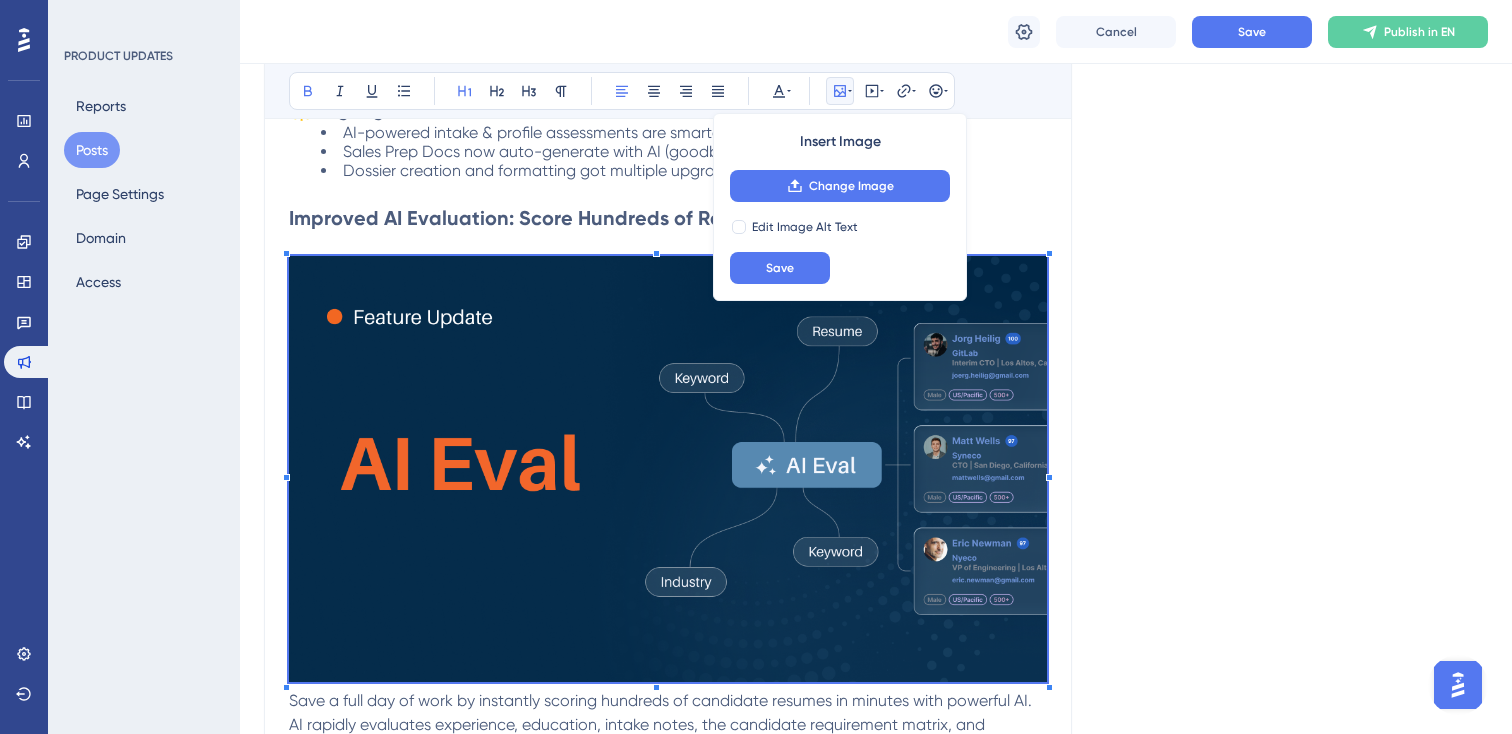 click on "Language English (Default) Insert an Image Delete What’s New in Sutro: July 2025 Bold Italic Underline Bullet Point Heading 1 Heading 2 Heading 3 Normal Align Left Align Center Align Right Align Justify Text Color Insert Image Change Image Edit Image Alt Text Save Embed Video Hyperlink Emojis What’s New in Sutro: July 2025 We’re excited to showcase what the Product and Engineering team delivered this month! From a slew of AI enhancements to standardizing Dossier generation for consistency, July’s updates are packed with improvements that save time, reduce clicks, and surface VIP candidate insights faster.   🌟 Highlights at a Glance:  AI-powered intake & profile assessments are smarter and easier to use  Sales Prep Docs now auto-generate with AI (goodbye manual research for pre-sales)  Dossier creation and formatting got multiple upgrades for clarity and speed  Improved AI Evaluation: Score Hundreds of Resumes in Minutes      Best For:   Saving time  Improving candidate shortlists" at bounding box center (876, 1991) 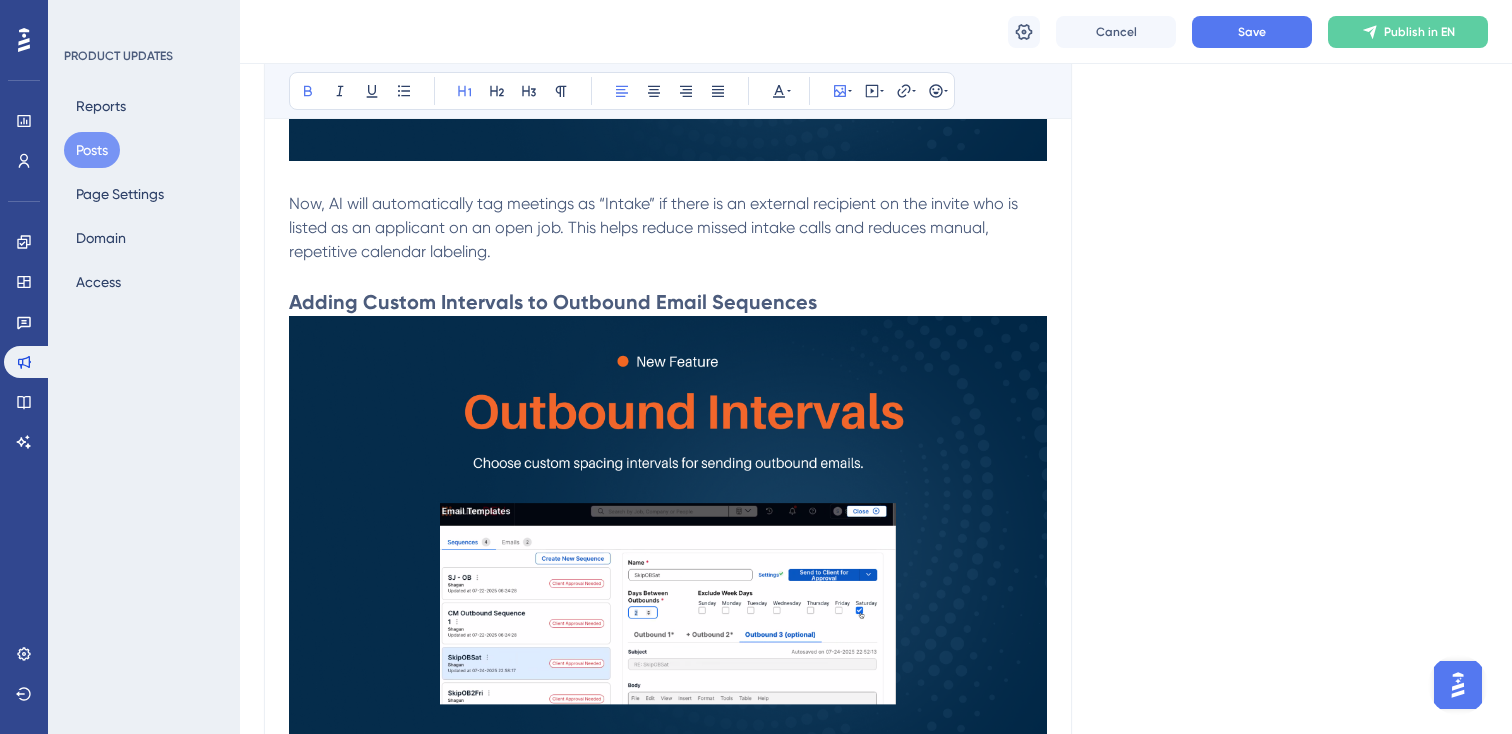 scroll, scrollTop: 2280, scrollLeft: 0, axis: vertical 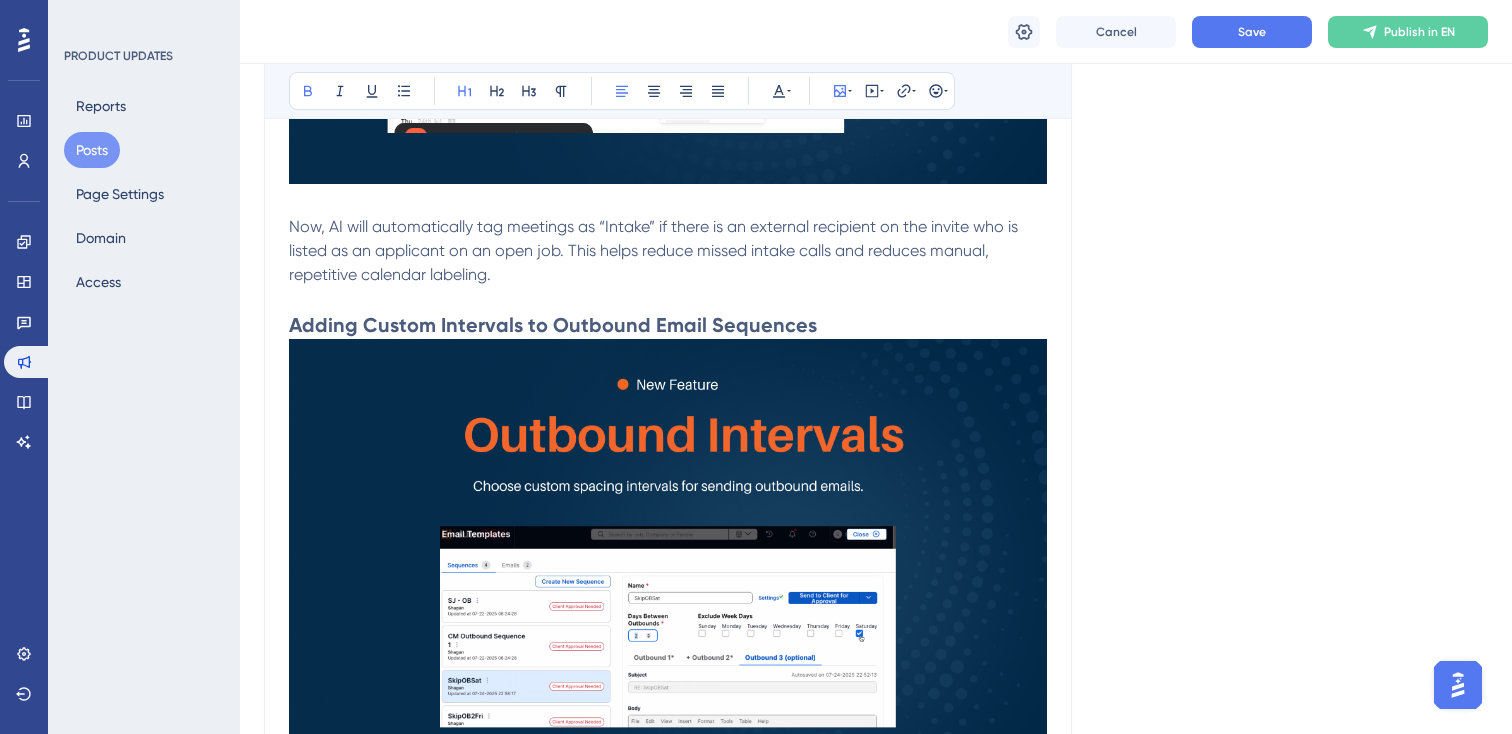 click on "Language English (Default) Insert an Image Delete What’s New in Sutro: July 2025 Bold Italic Underline Bullet Point Heading 1 Heading 2 Heading 3 Normal Align Left Align Center Align Right Align Justify Text Color Insert Image Embed Video Hyperlink Emojis What’s New in Sutro: July 2025 We’re excited to showcase what the Product and Engineering team delivered this month! From a slew of AI enhancements to standardizing Dossier generation for consistency, July’s updates are packed with improvements that save time, reduce clicks, and surface VIP candidate insights faster.   🌟 Highlights at a Glance:  AI-powered intake & profile assessments are smarter and easier to use  Sales Prep Docs now auto-generate with AI (goodbye manual research for pre-sales)  Dossier creation and formatting got multiple upgrades for clarity and speed  Improved AI Evaluation: Score Hundreds of Resumes in Minutes      Best For:   Saving time  Improving candidate shortlists  Reducing potential biases" at bounding box center (876, 468) 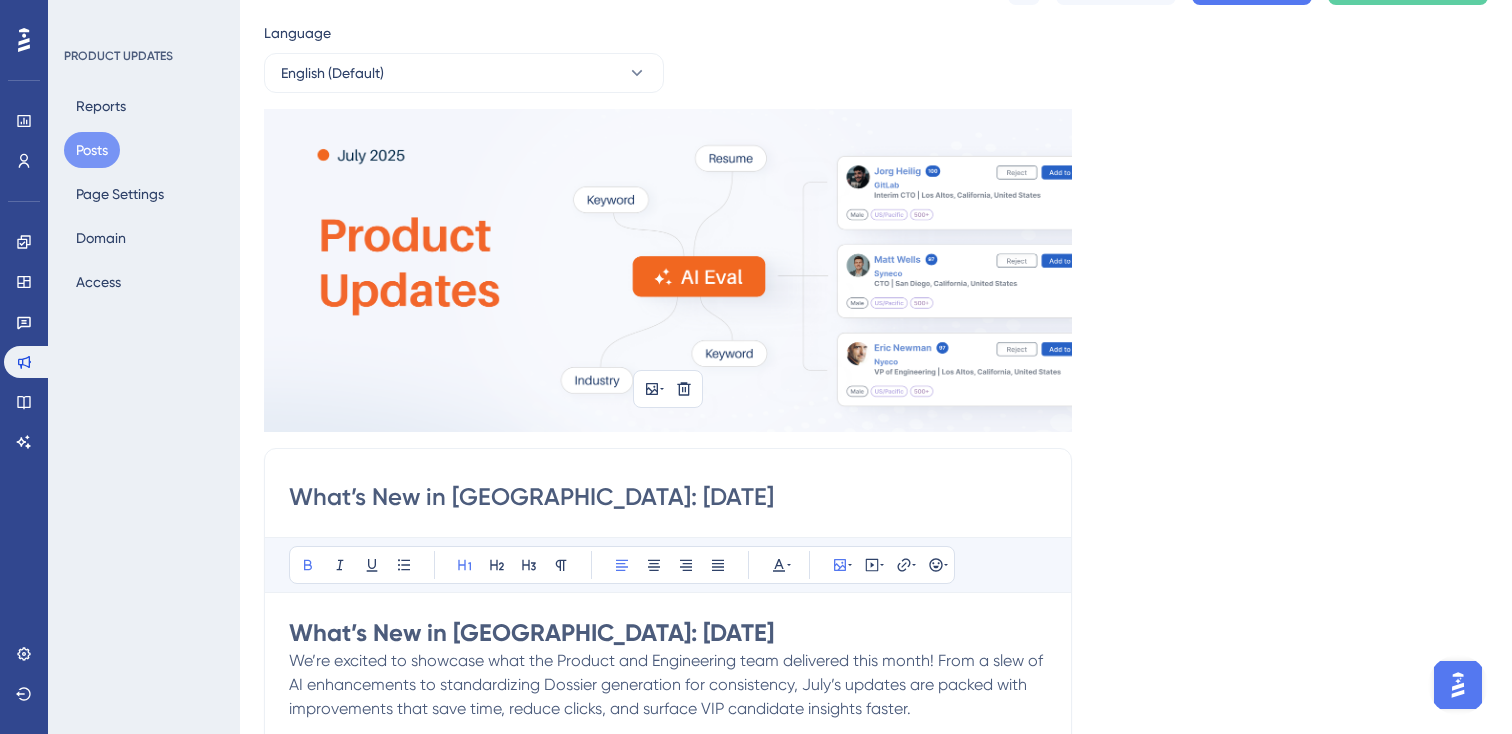 scroll, scrollTop: 115, scrollLeft: 0, axis: vertical 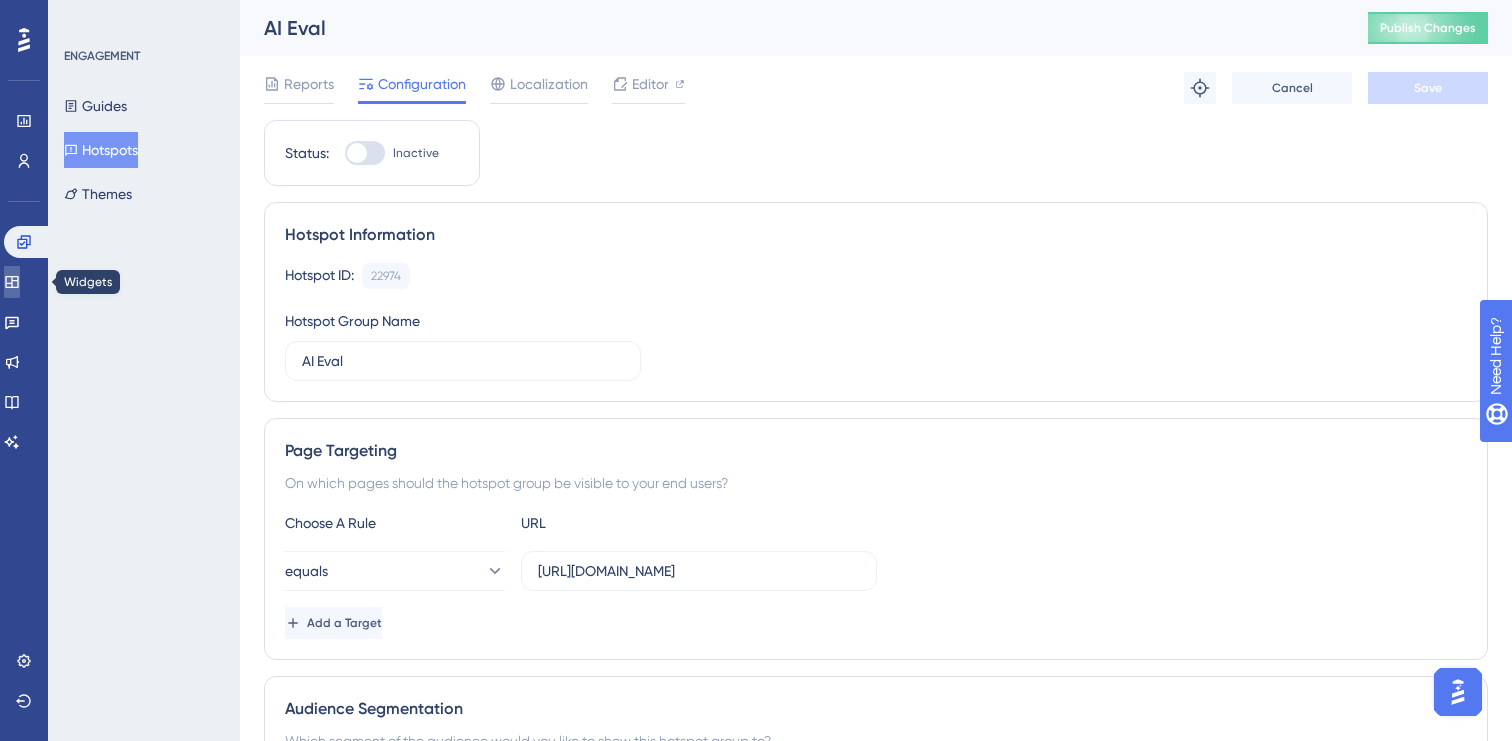 click 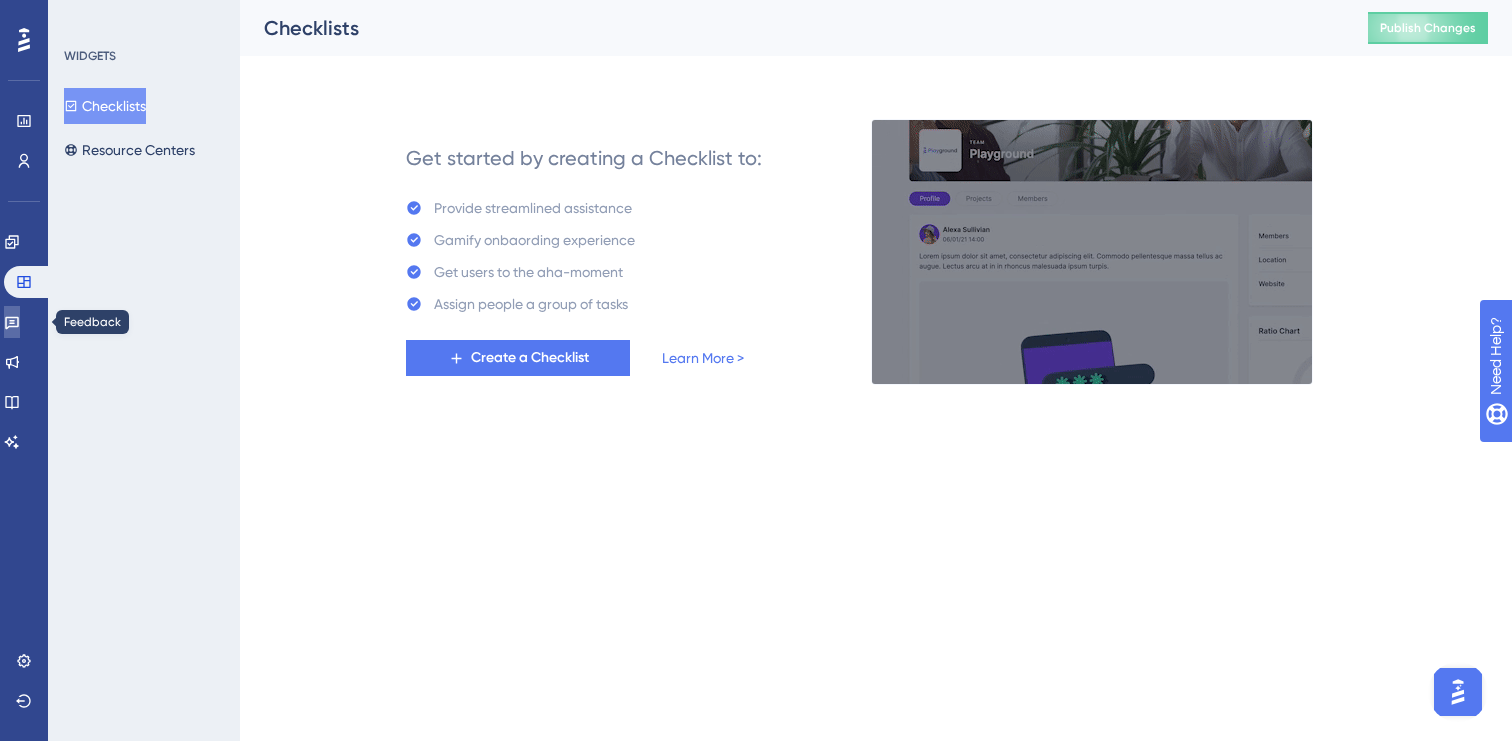 click 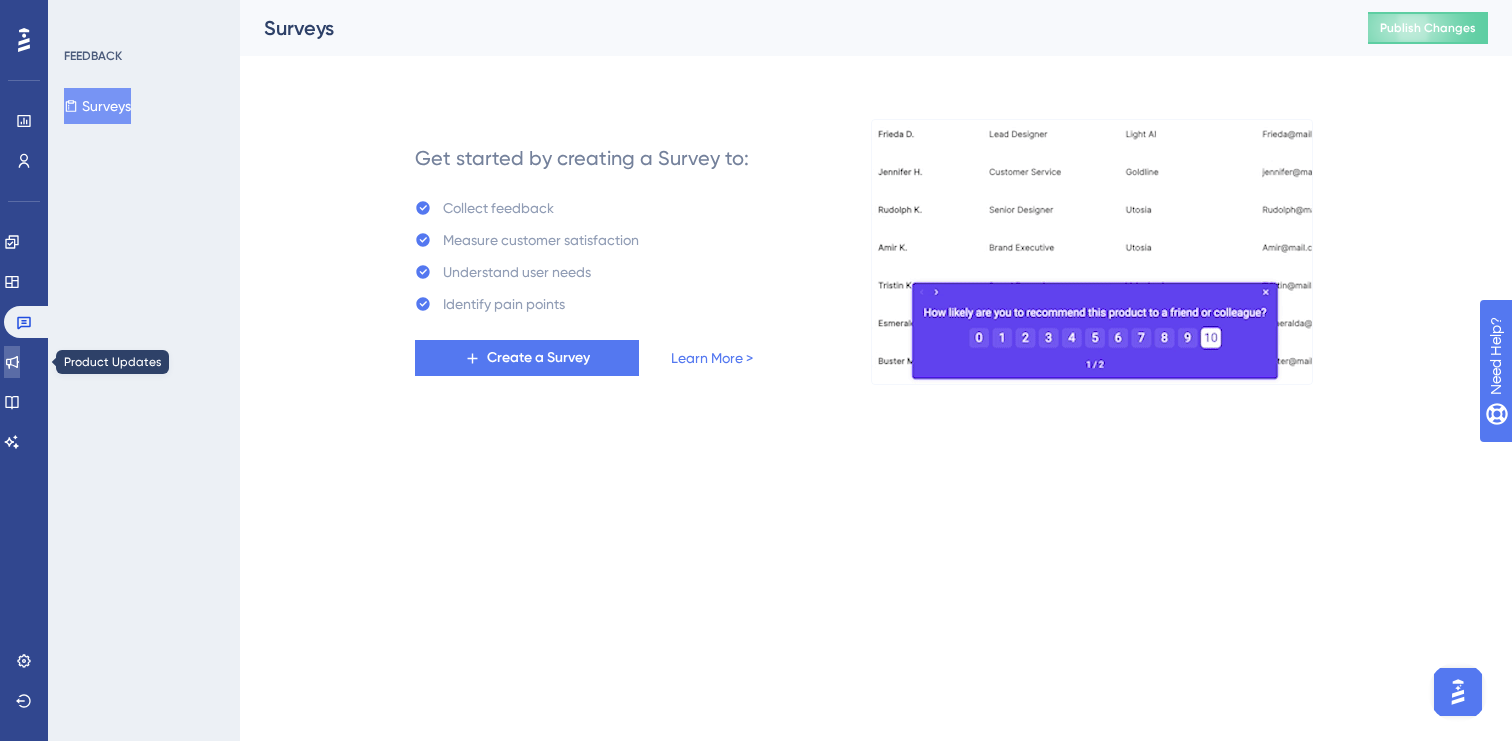 click 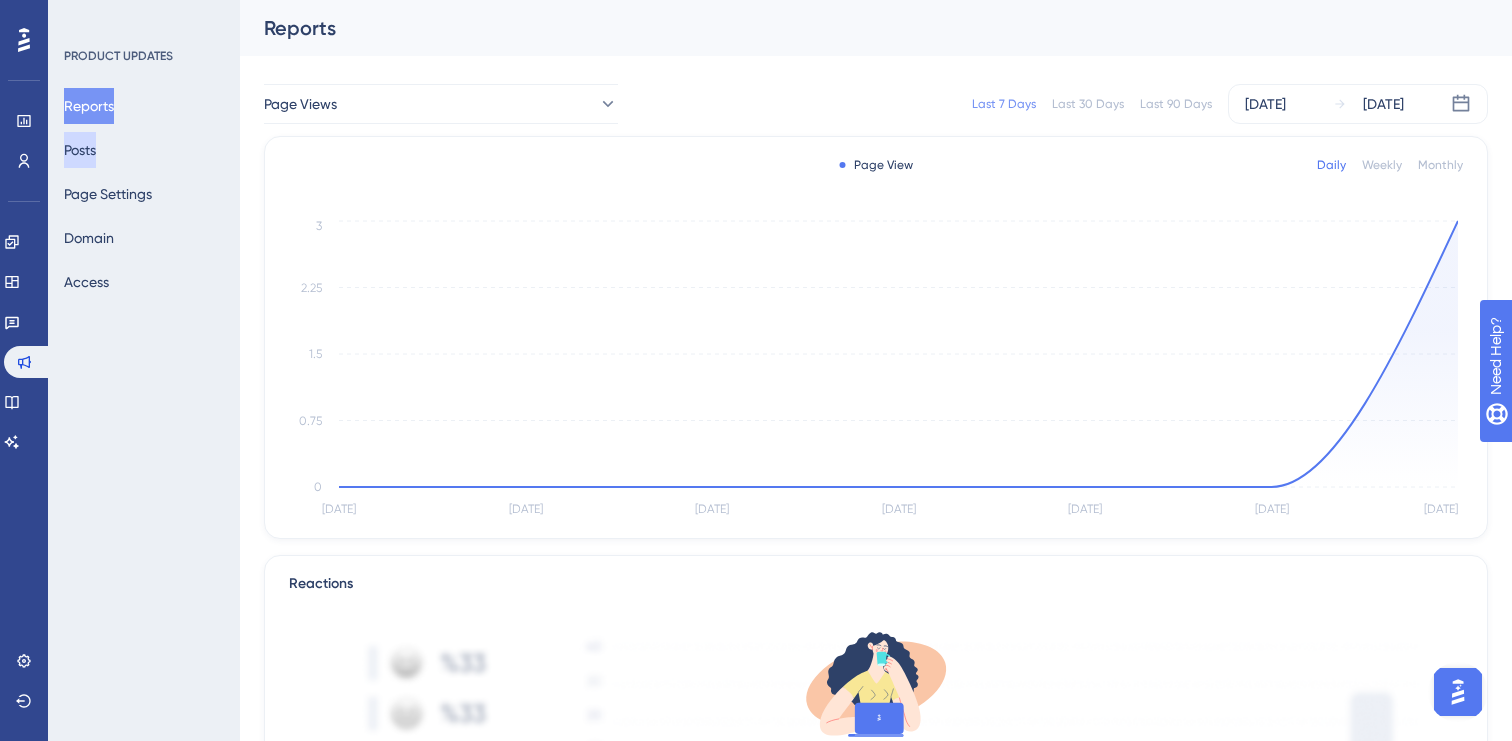 click on "Posts" at bounding box center [80, 150] 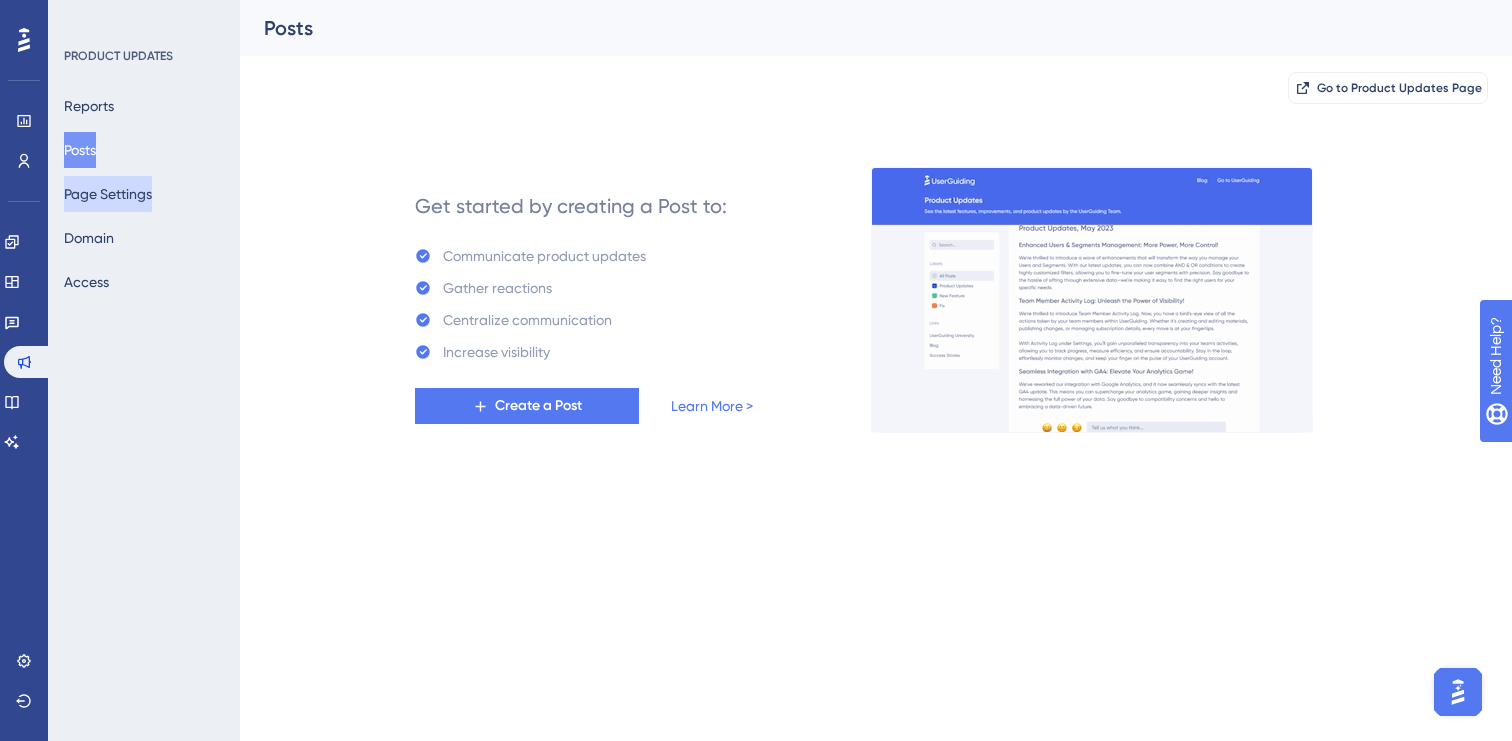 click on "Page Settings" at bounding box center [108, 194] 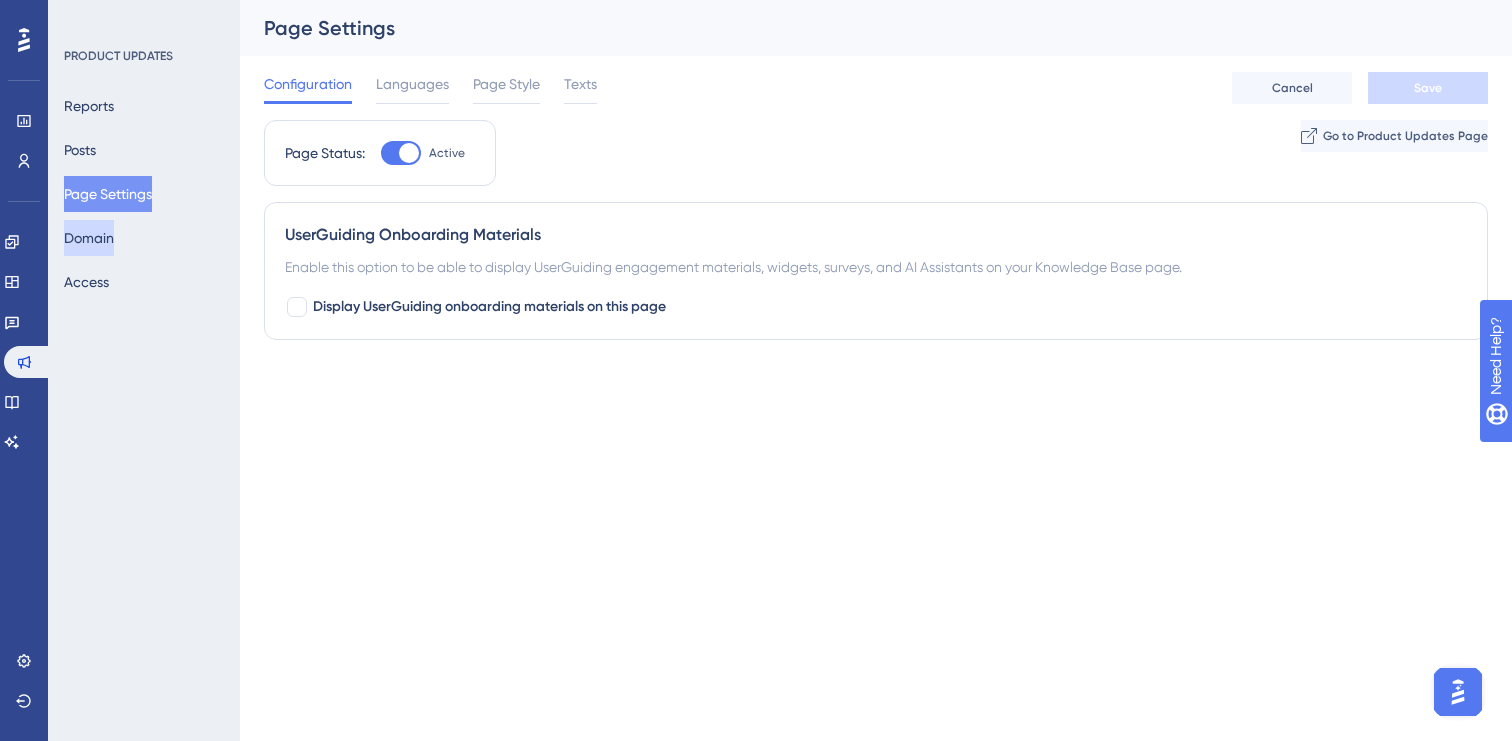 click on "Domain" at bounding box center (89, 238) 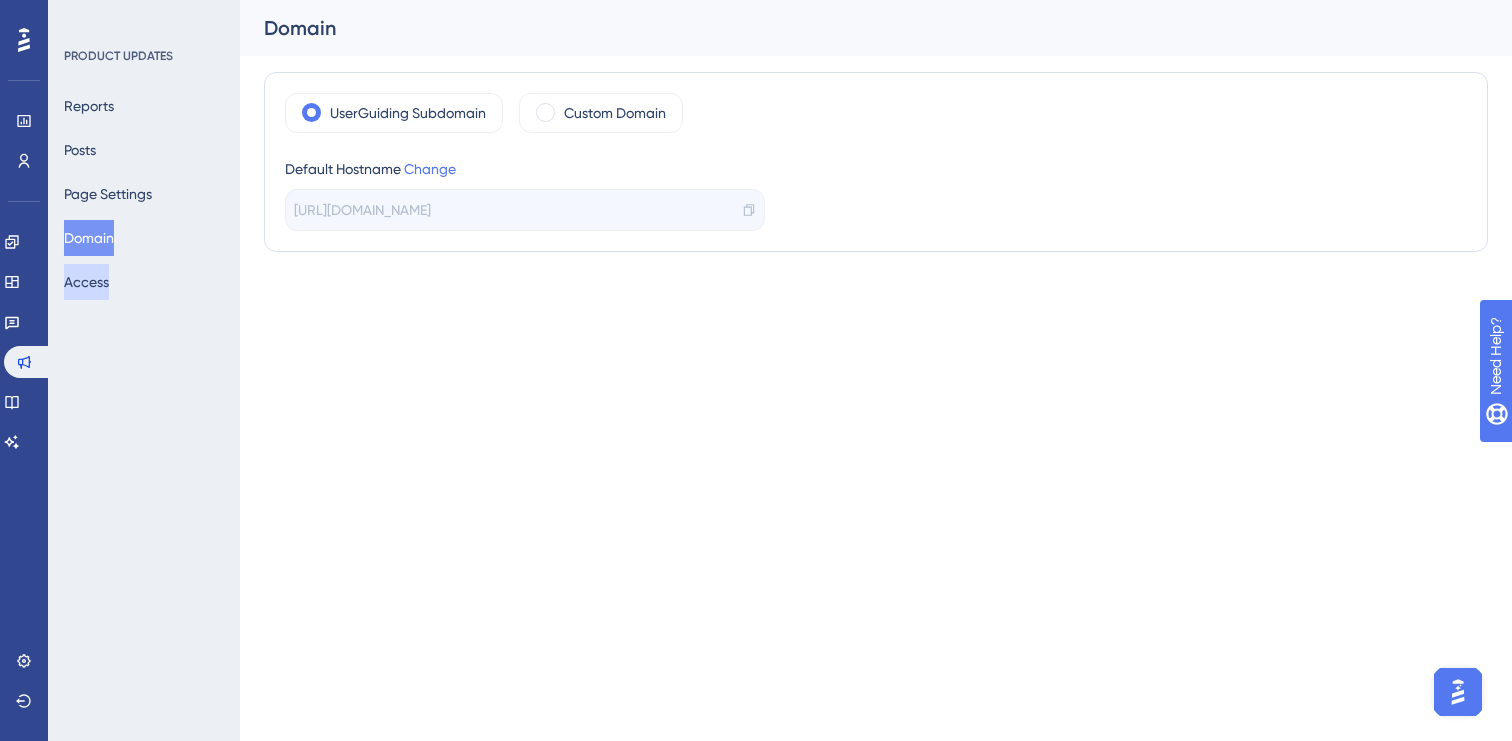 click on "Access" at bounding box center (86, 282) 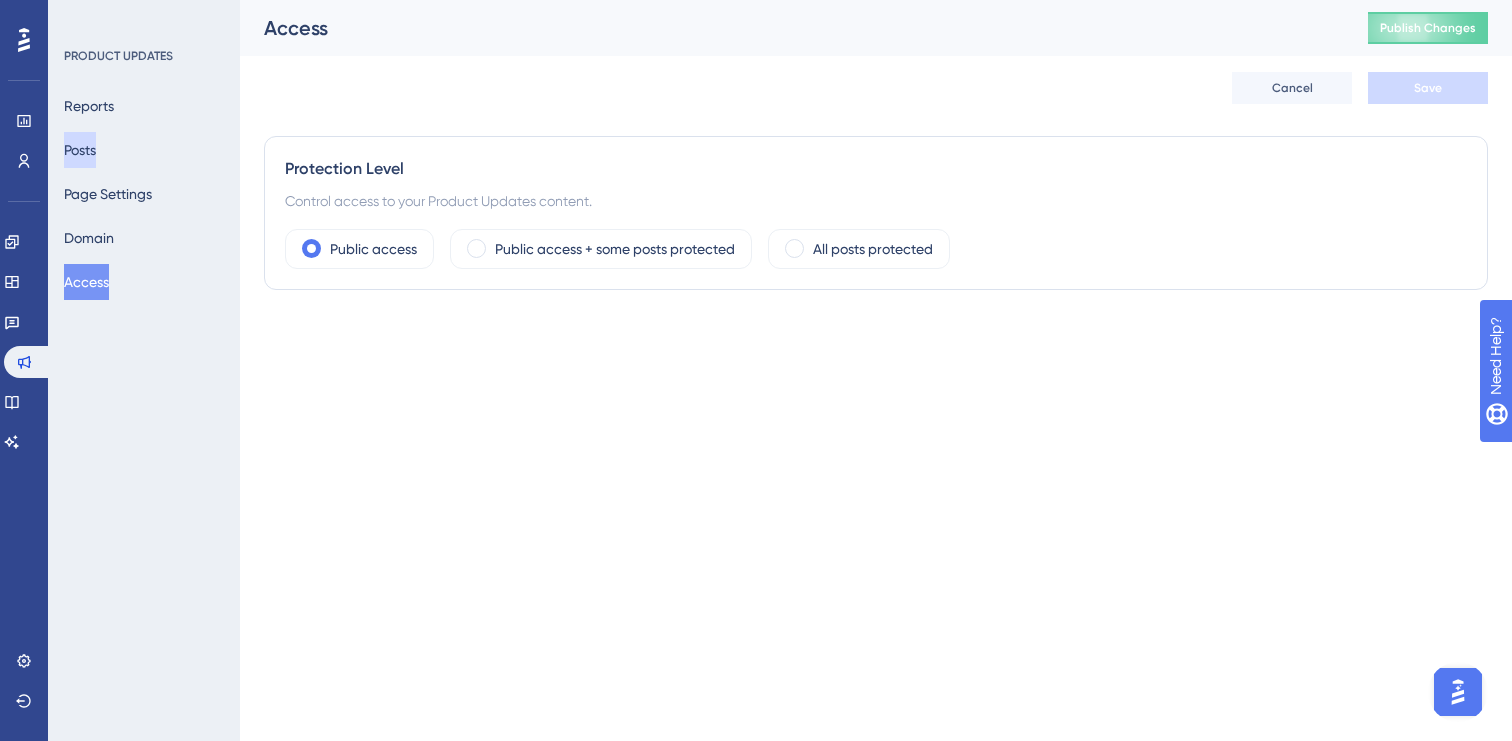 click on "Posts" at bounding box center (80, 150) 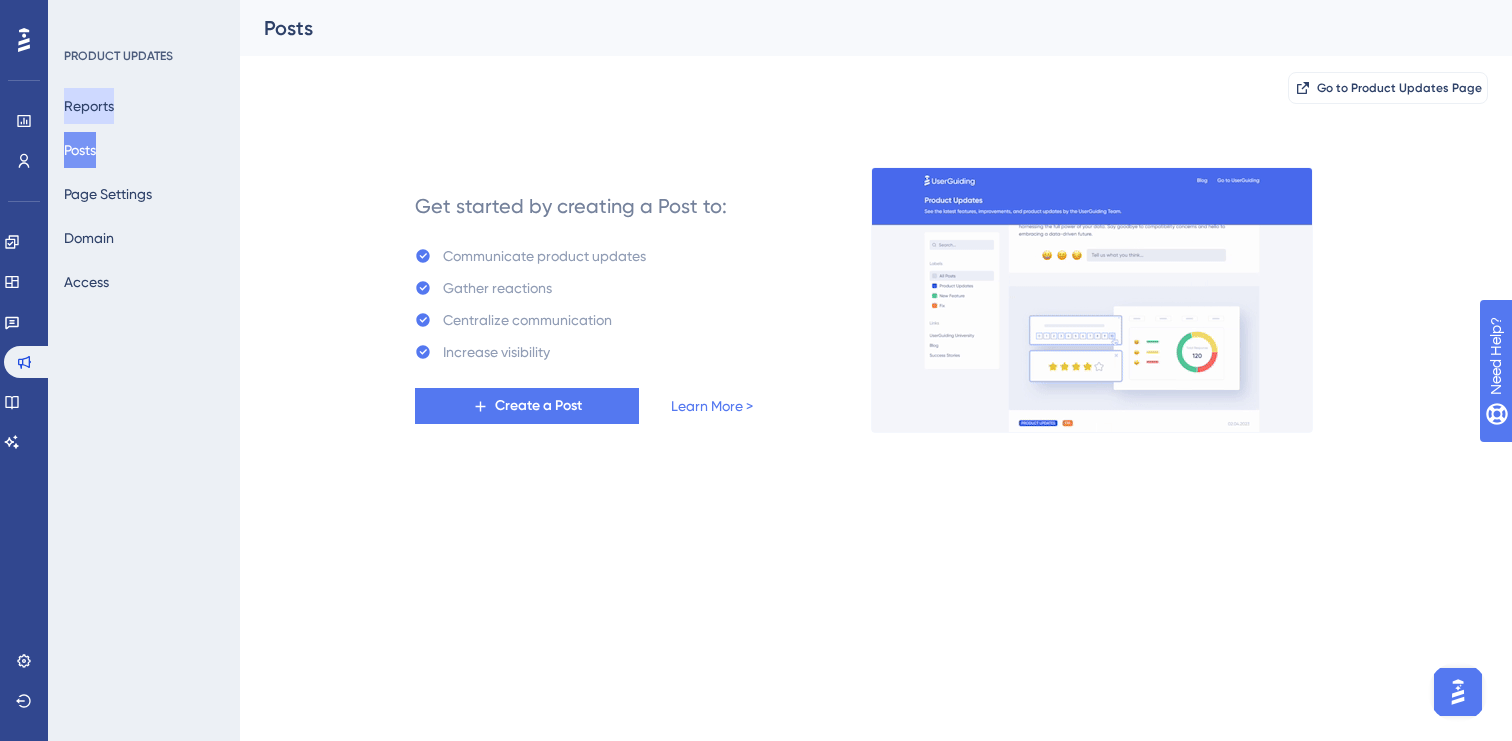 click on "Reports" at bounding box center [89, 106] 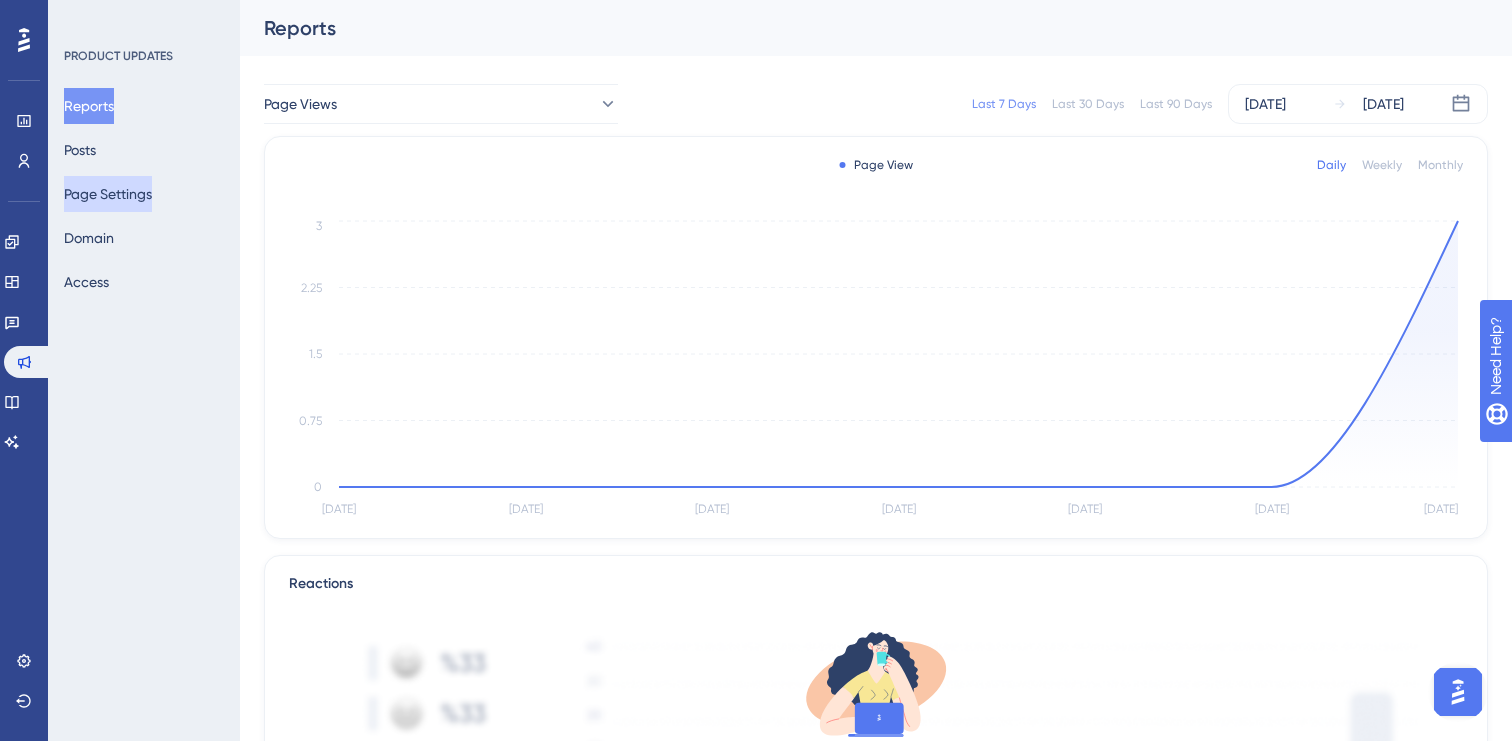 click on "Page Settings" at bounding box center (108, 194) 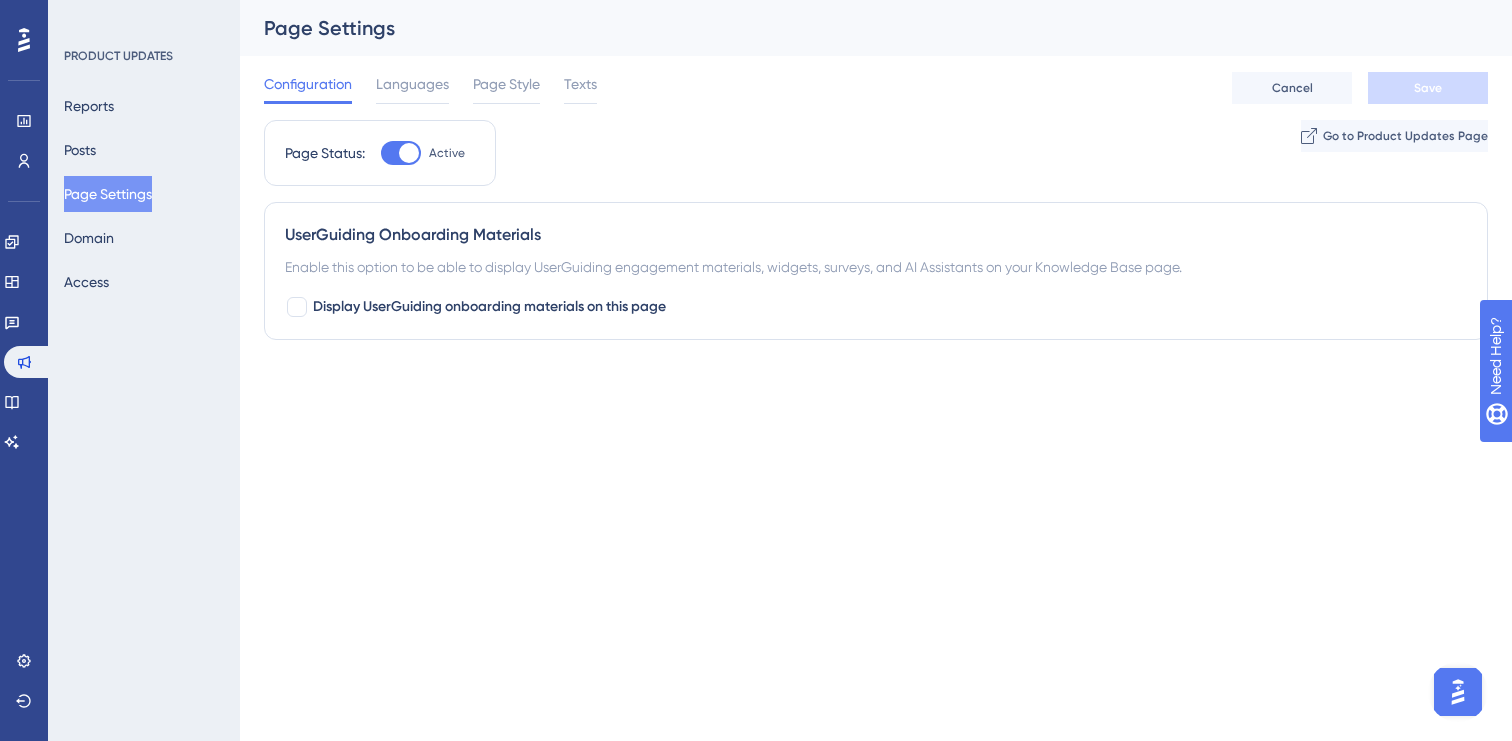 click on "UserGuiding Onboarding Materials" at bounding box center (876, 235) 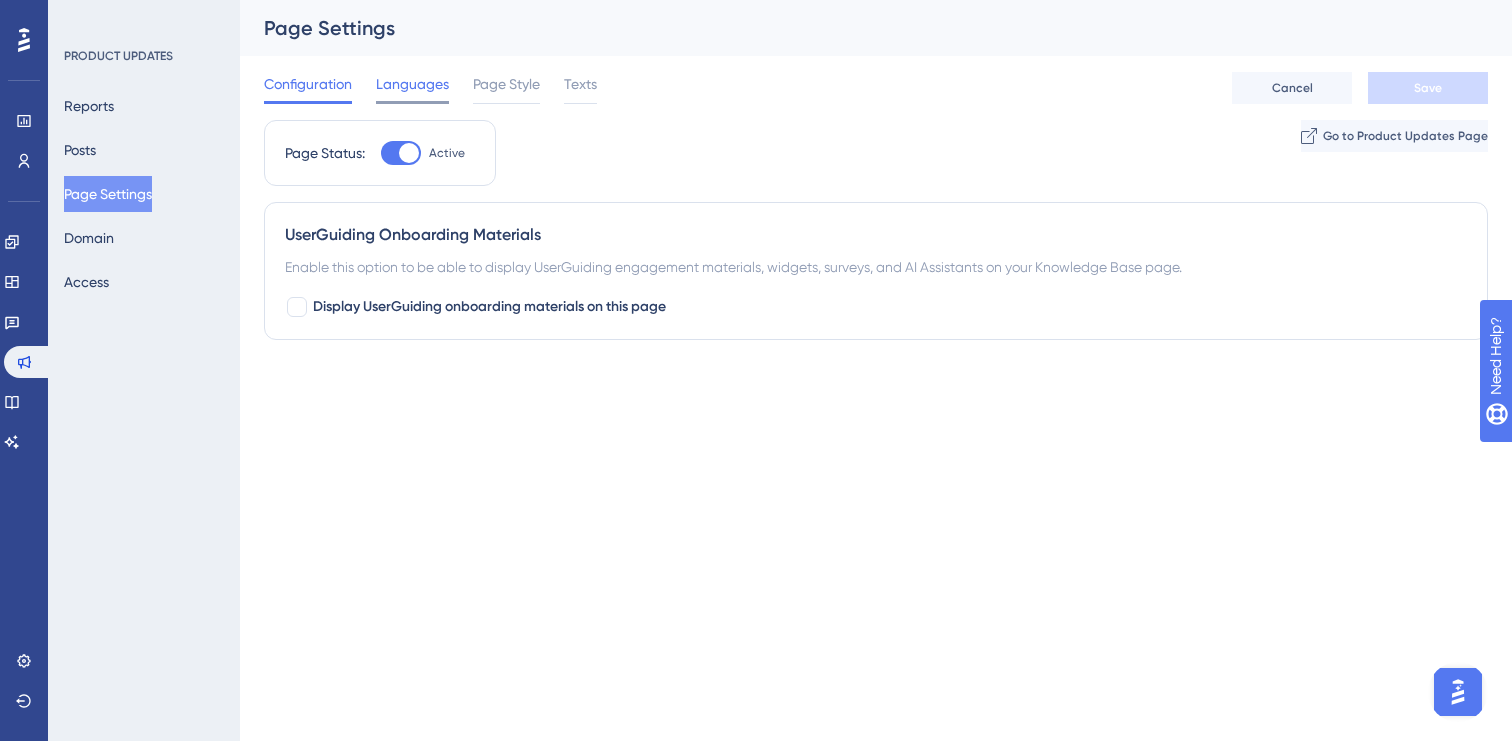 click on "Languages" at bounding box center (412, 84) 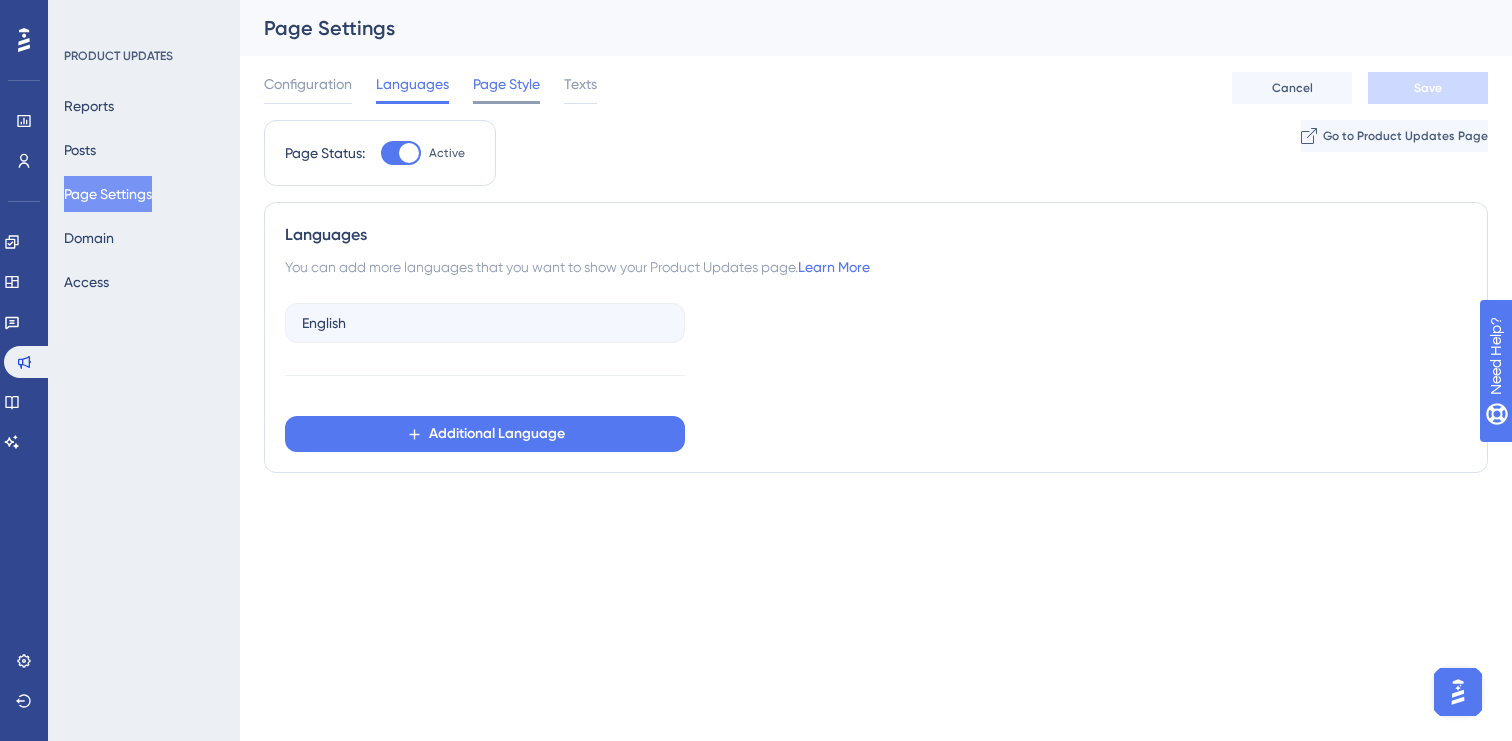 click on "Page Style" at bounding box center [506, 84] 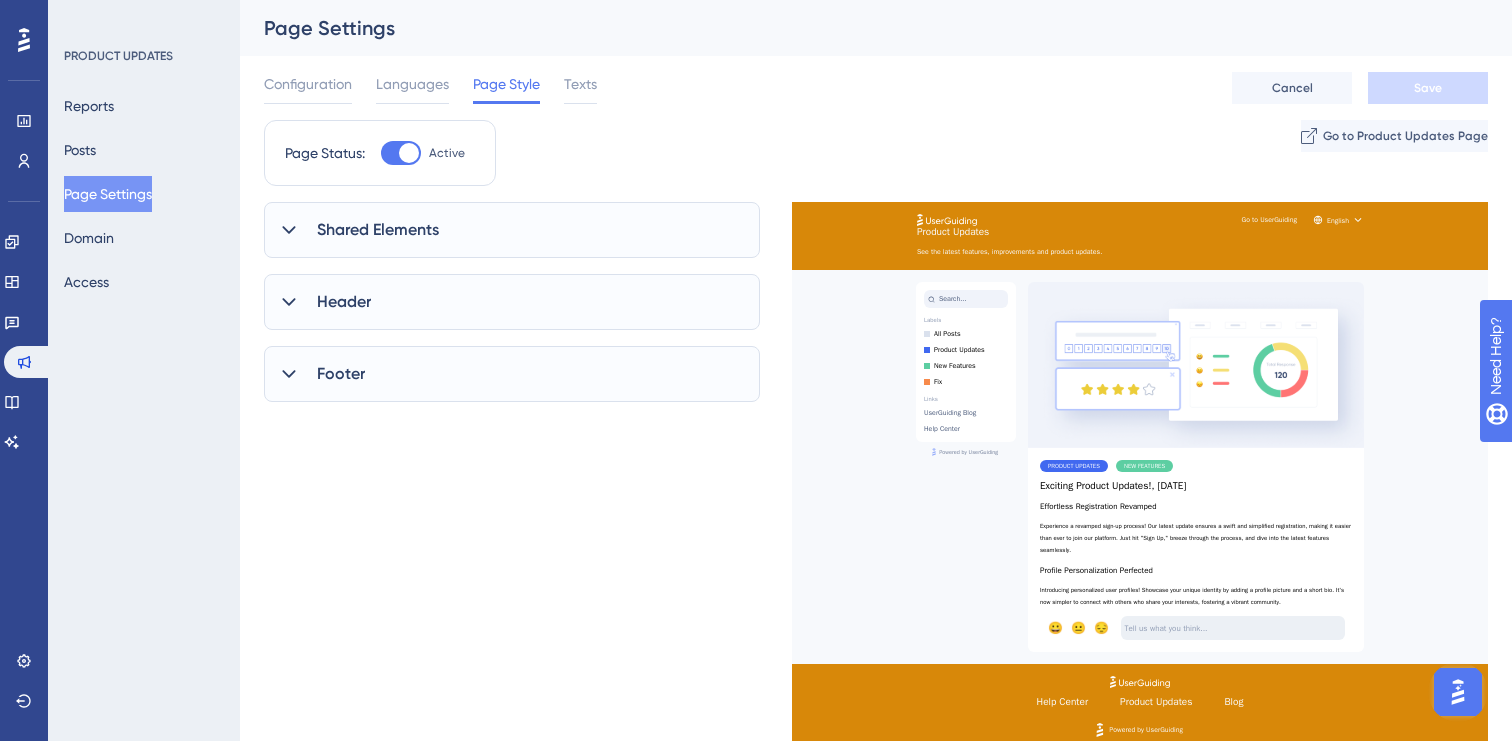 scroll, scrollTop: 0, scrollLeft: 0, axis: both 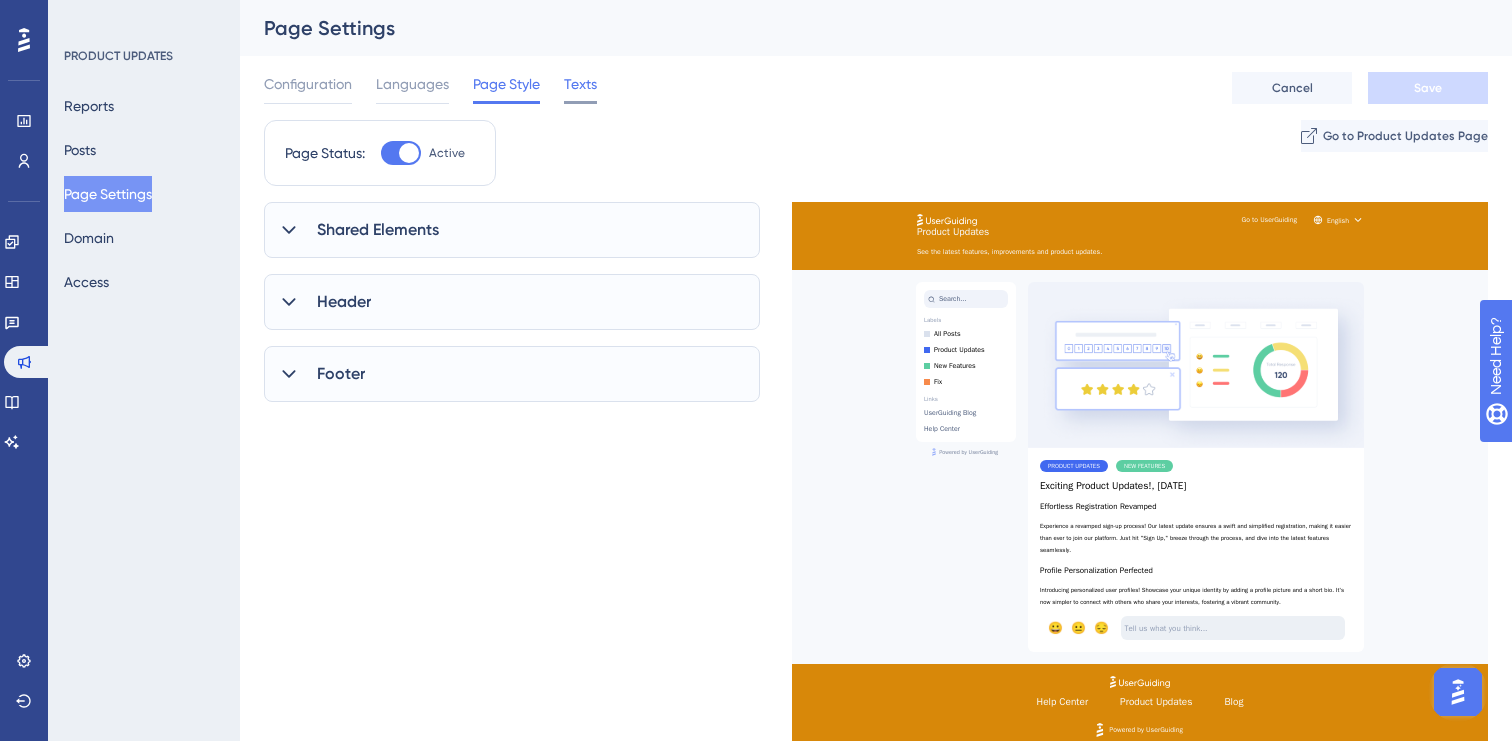 click on "Texts" at bounding box center [580, 84] 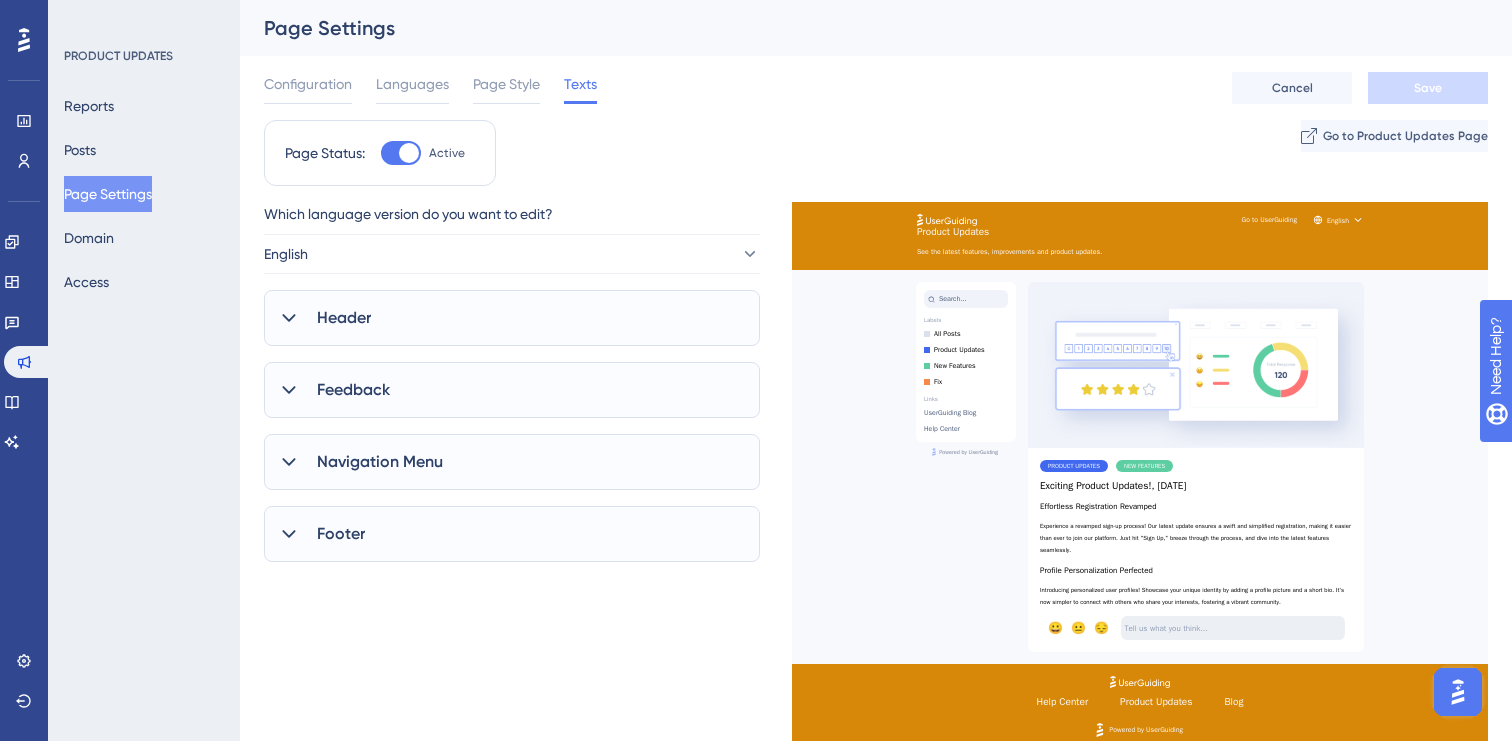 scroll, scrollTop: 0, scrollLeft: 0, axis: both 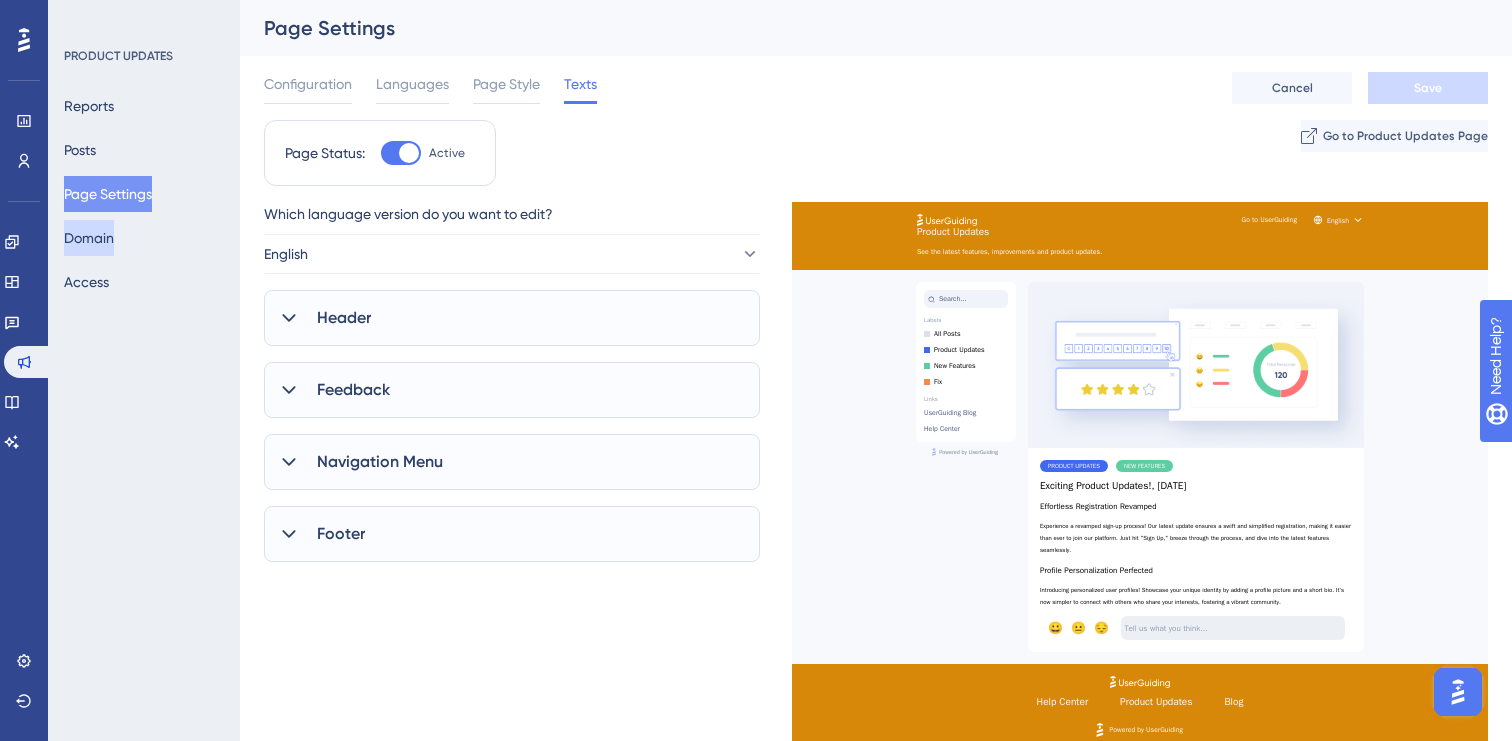 click on "Domain" at bounding box center [89, 238] 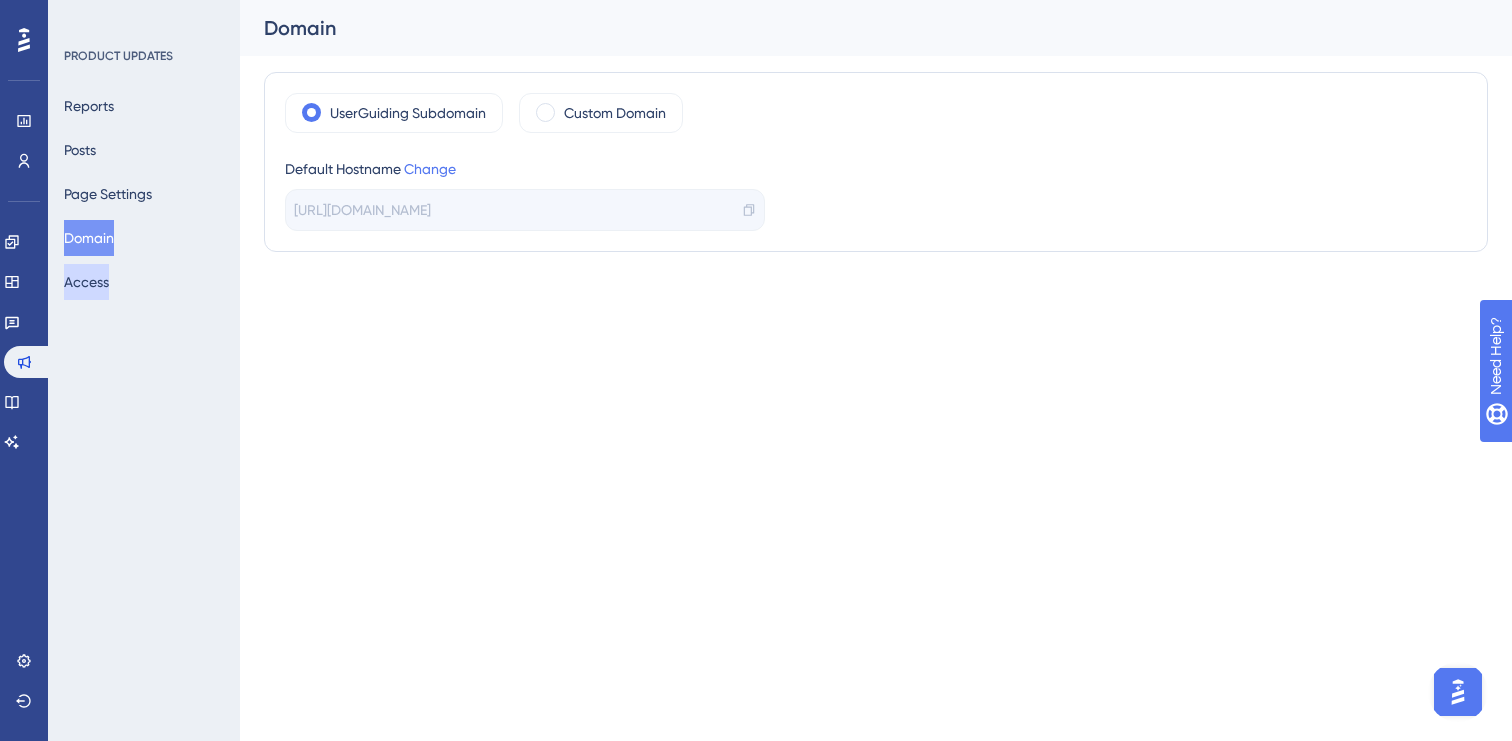 click on "Access" at bounding box center (86, 282) 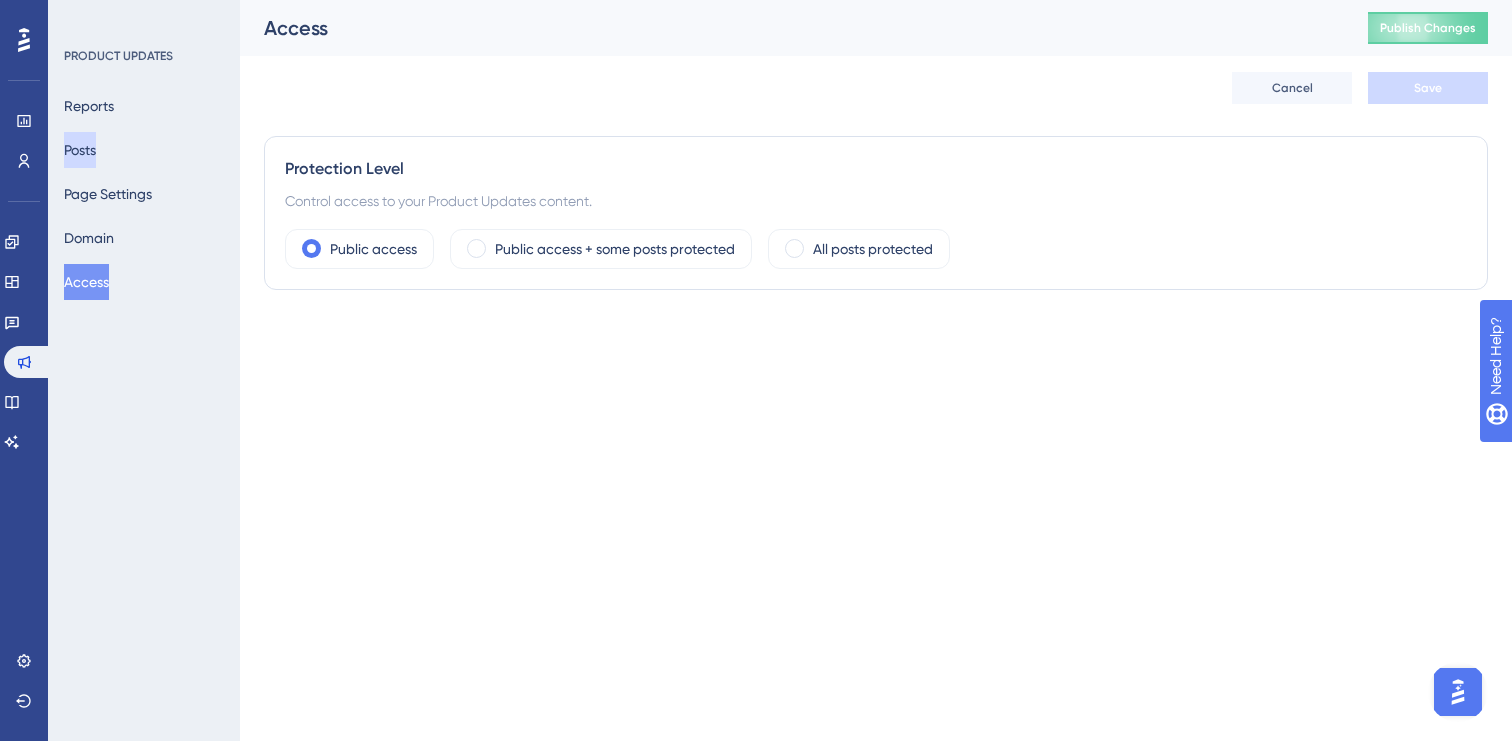 click on "Posts" at bounding box center (80, 150) 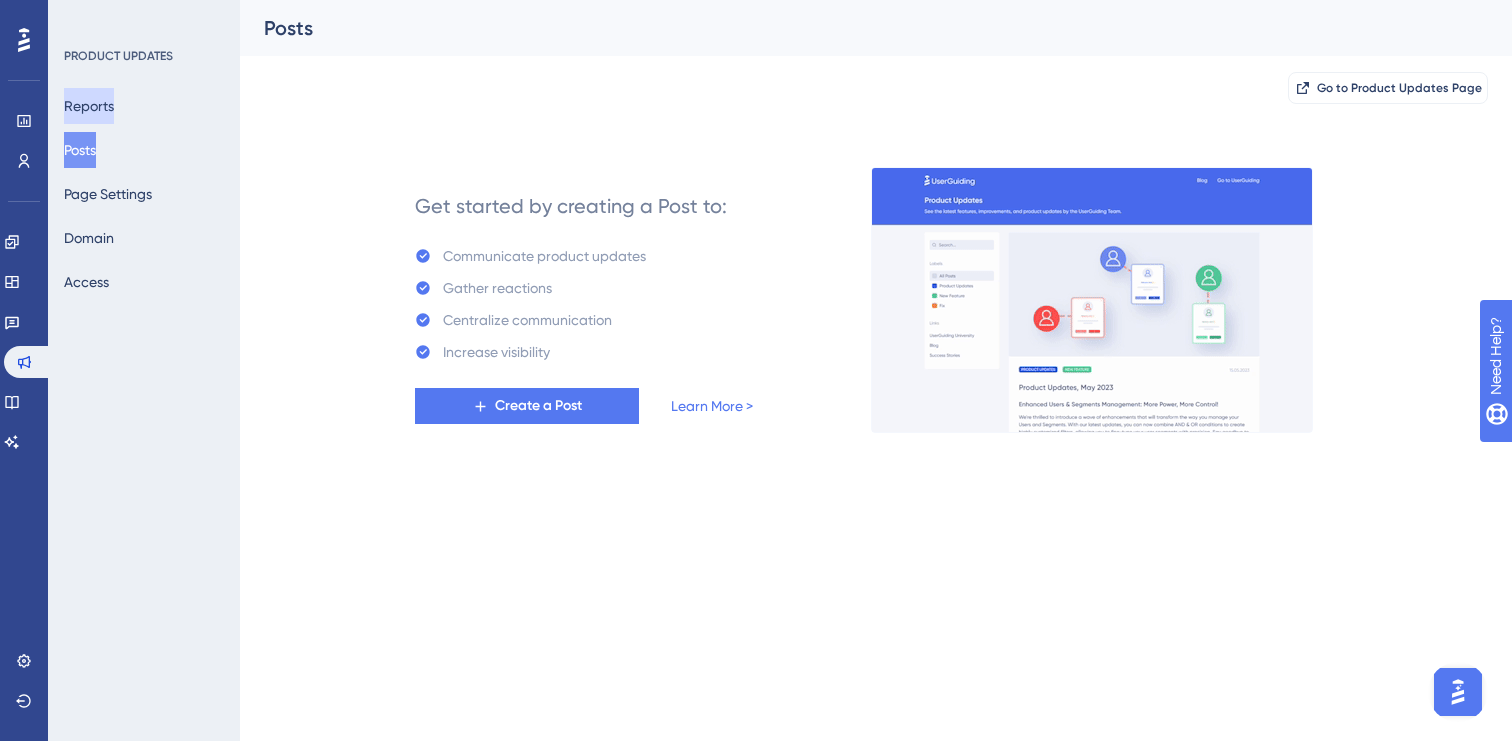 click on "Reports" at bounding box center (89, 106) 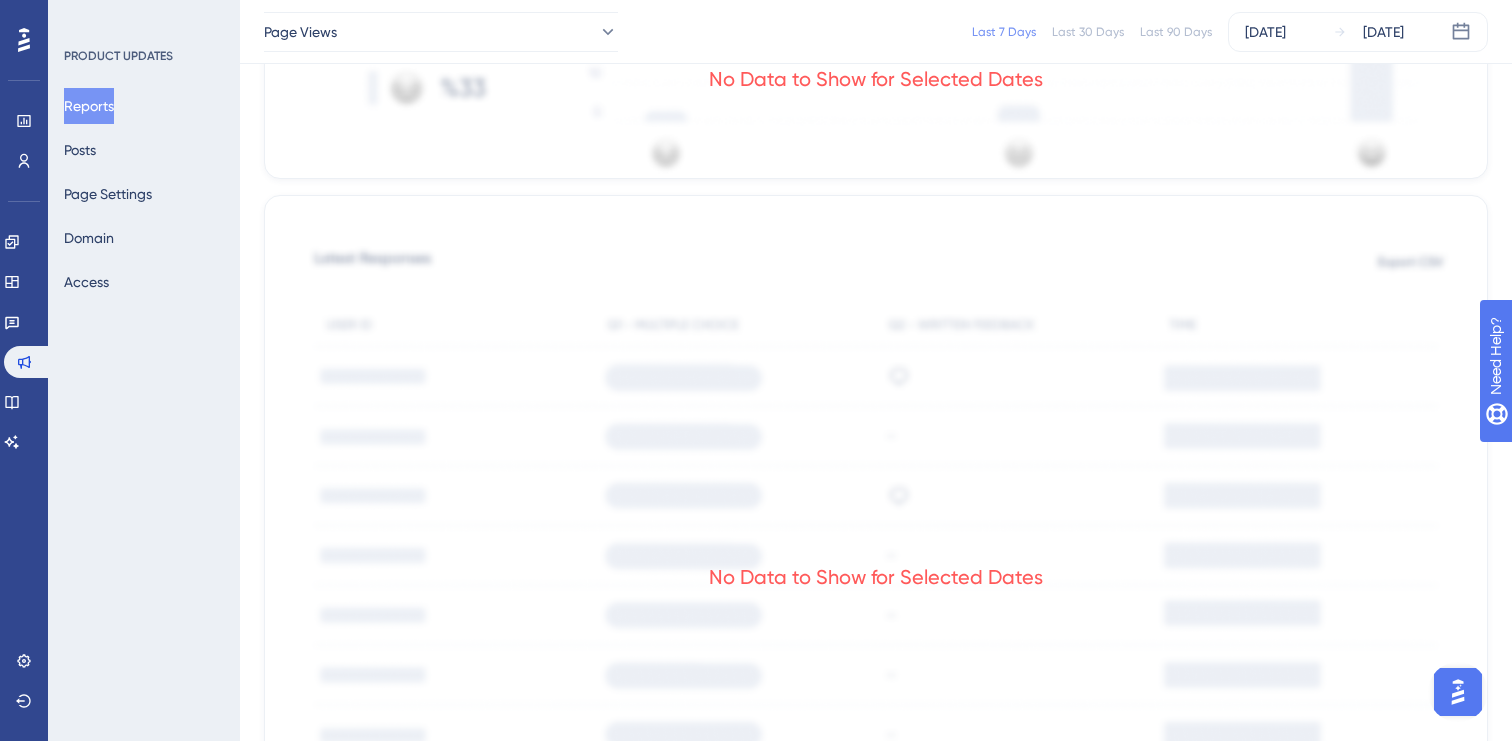 scroll, scrollTop: 977, scrollLeft: 0, axis: vertical 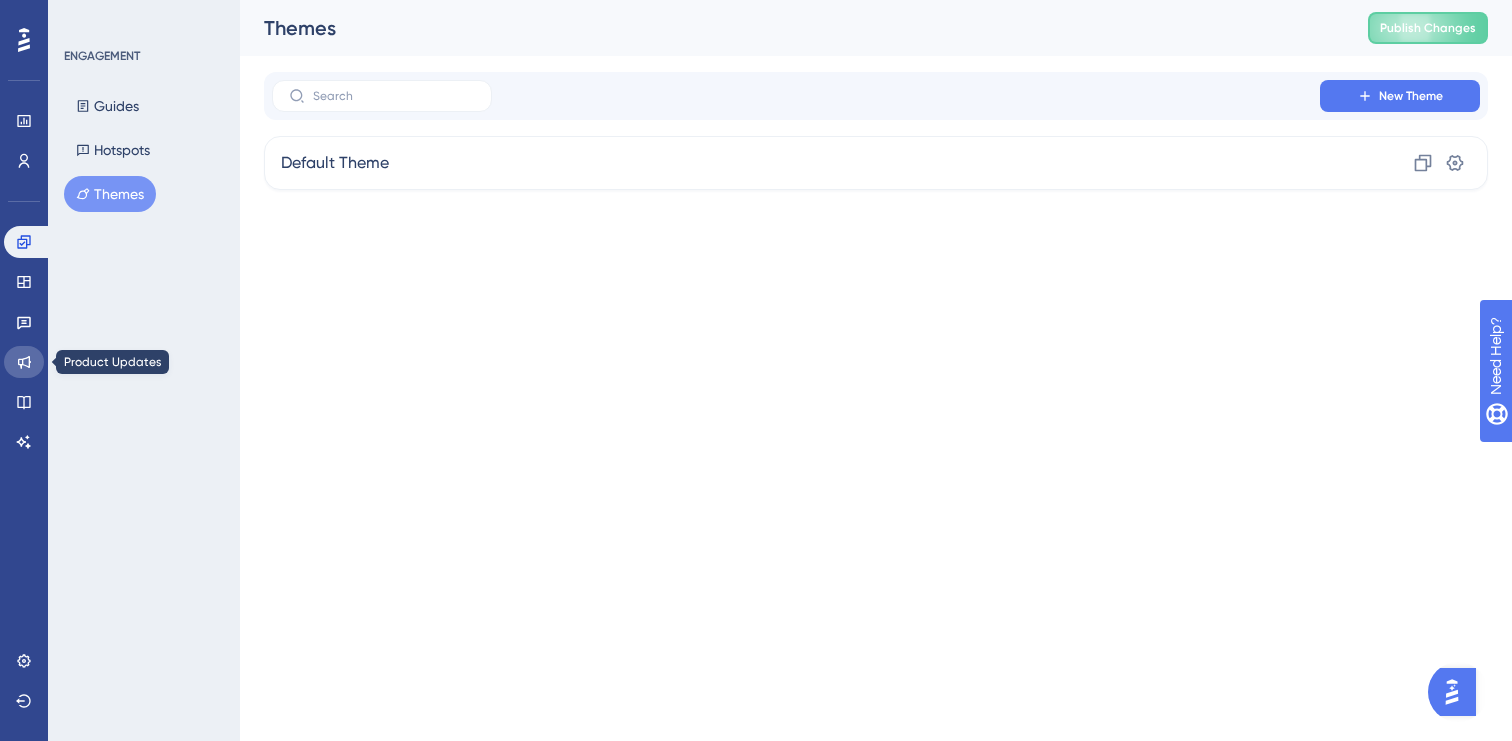 click at bounding box center (24, 362) 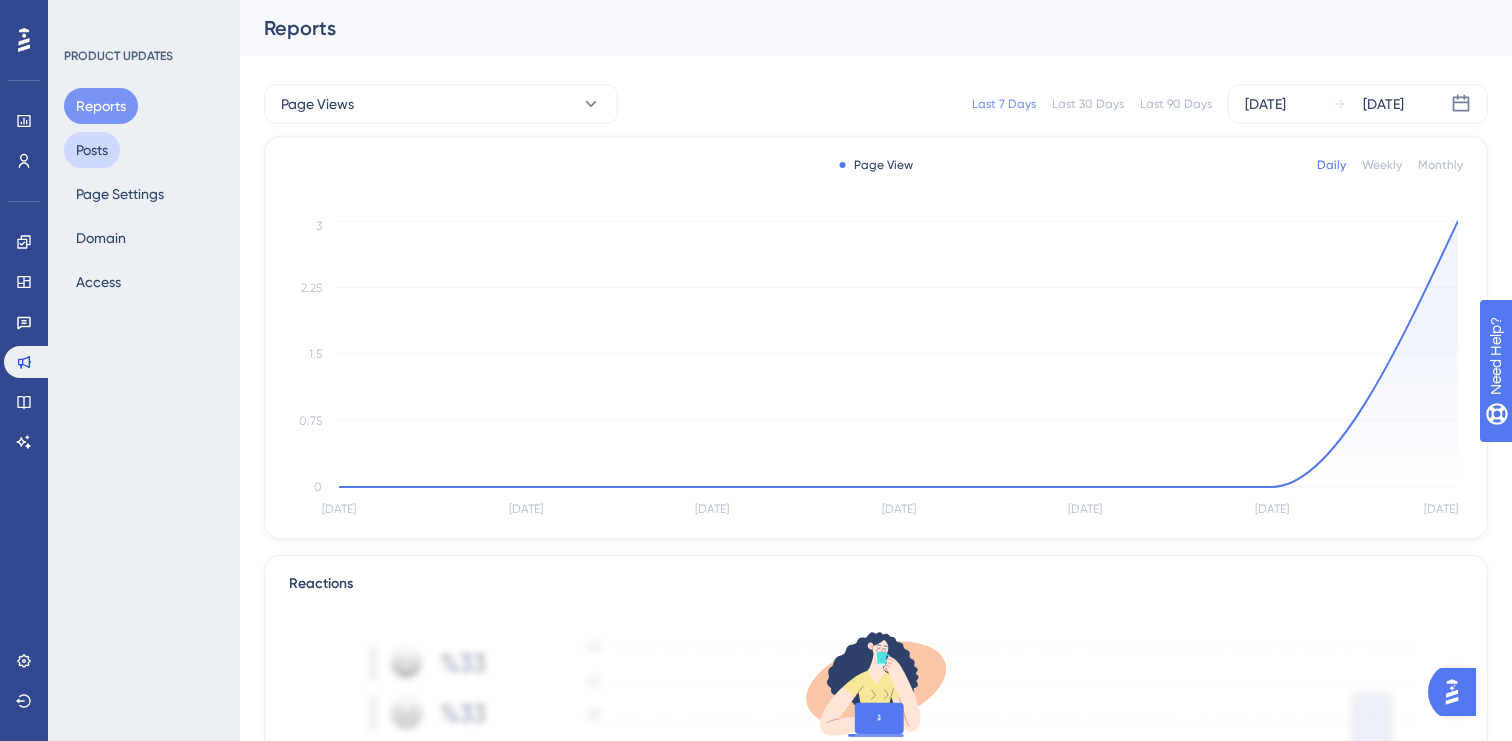 click on "Posts" at bounding box center (92, 150) 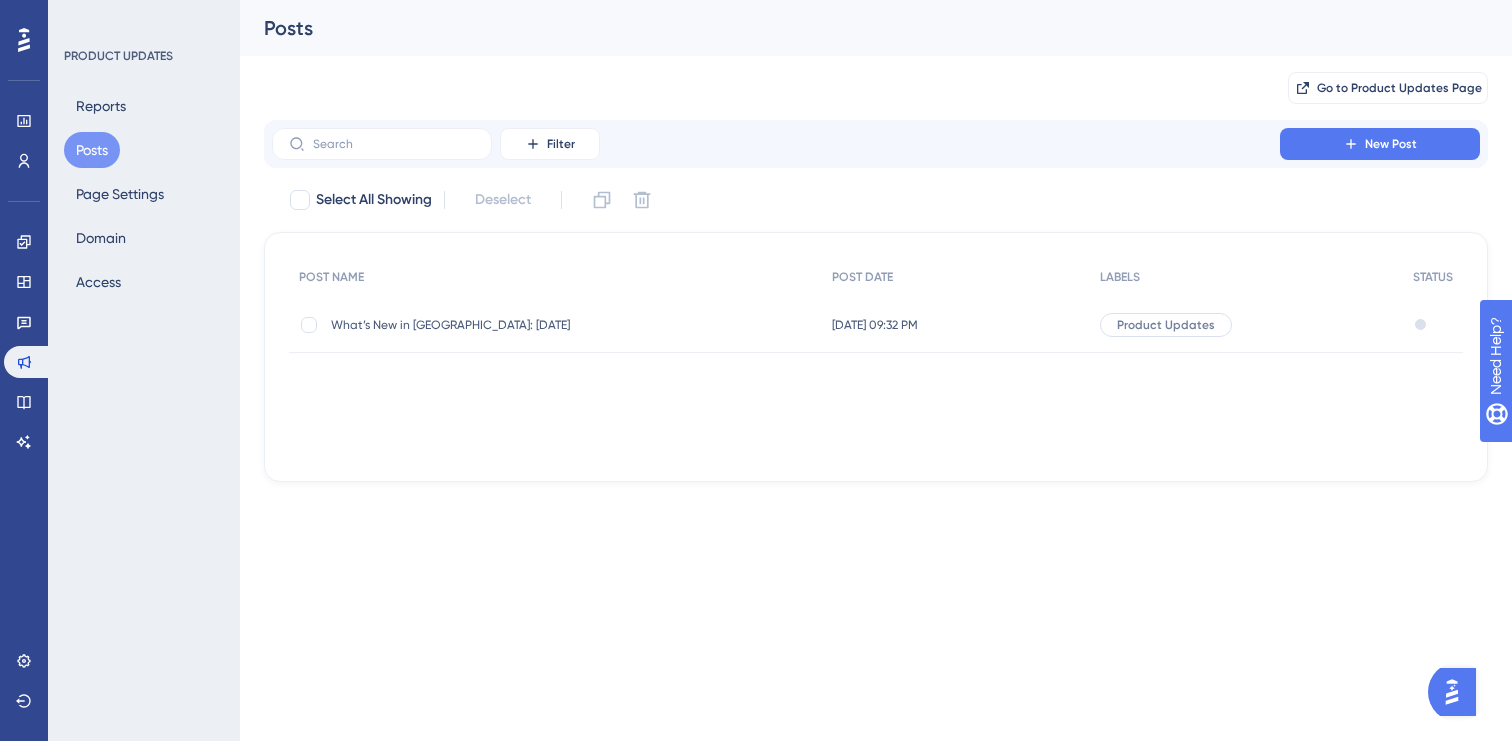 click on "What’s New in [GEOGRAPHIC_DATA]: [DATE]" at bounding box center (491, 325) 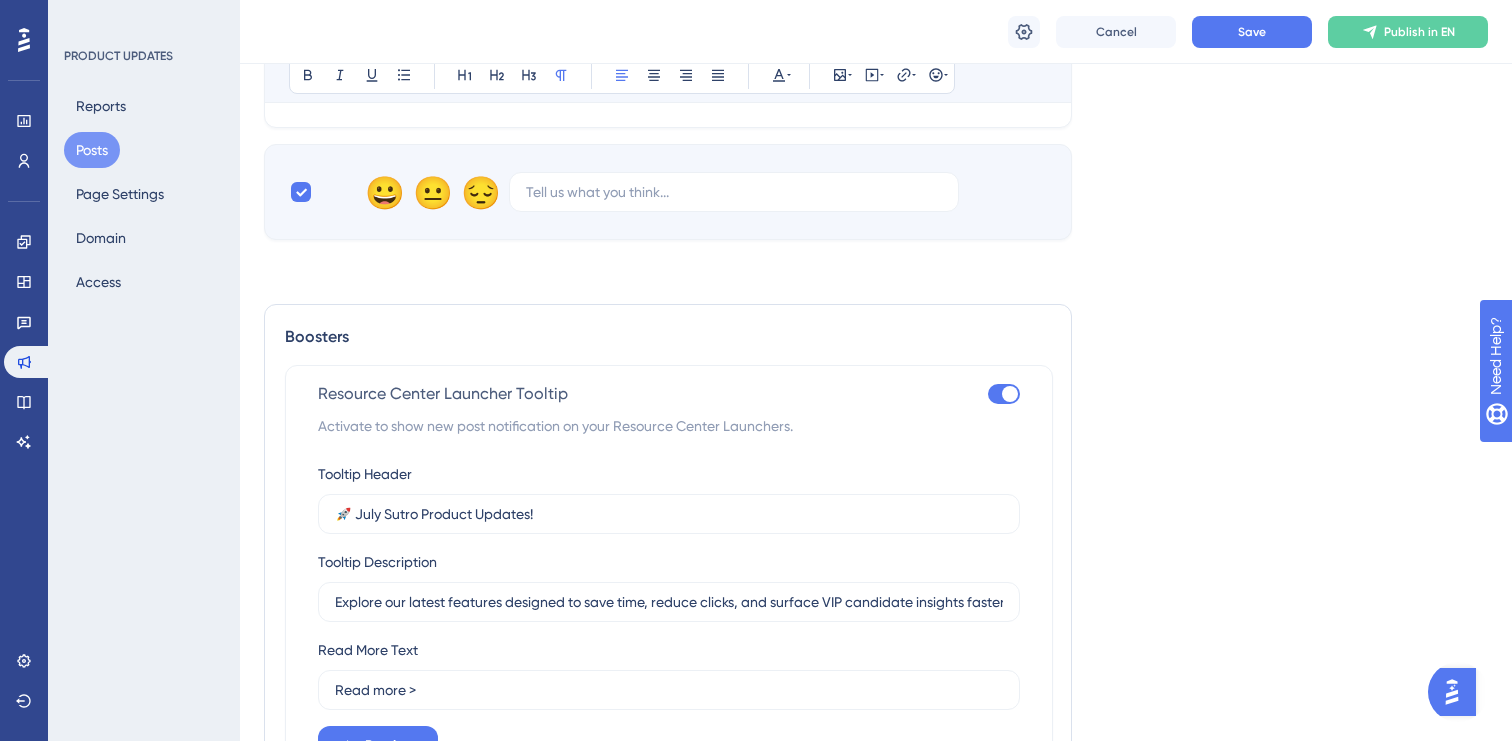 scroll, scrollTop: 5384, scrollLeft: 0, axis: vertical 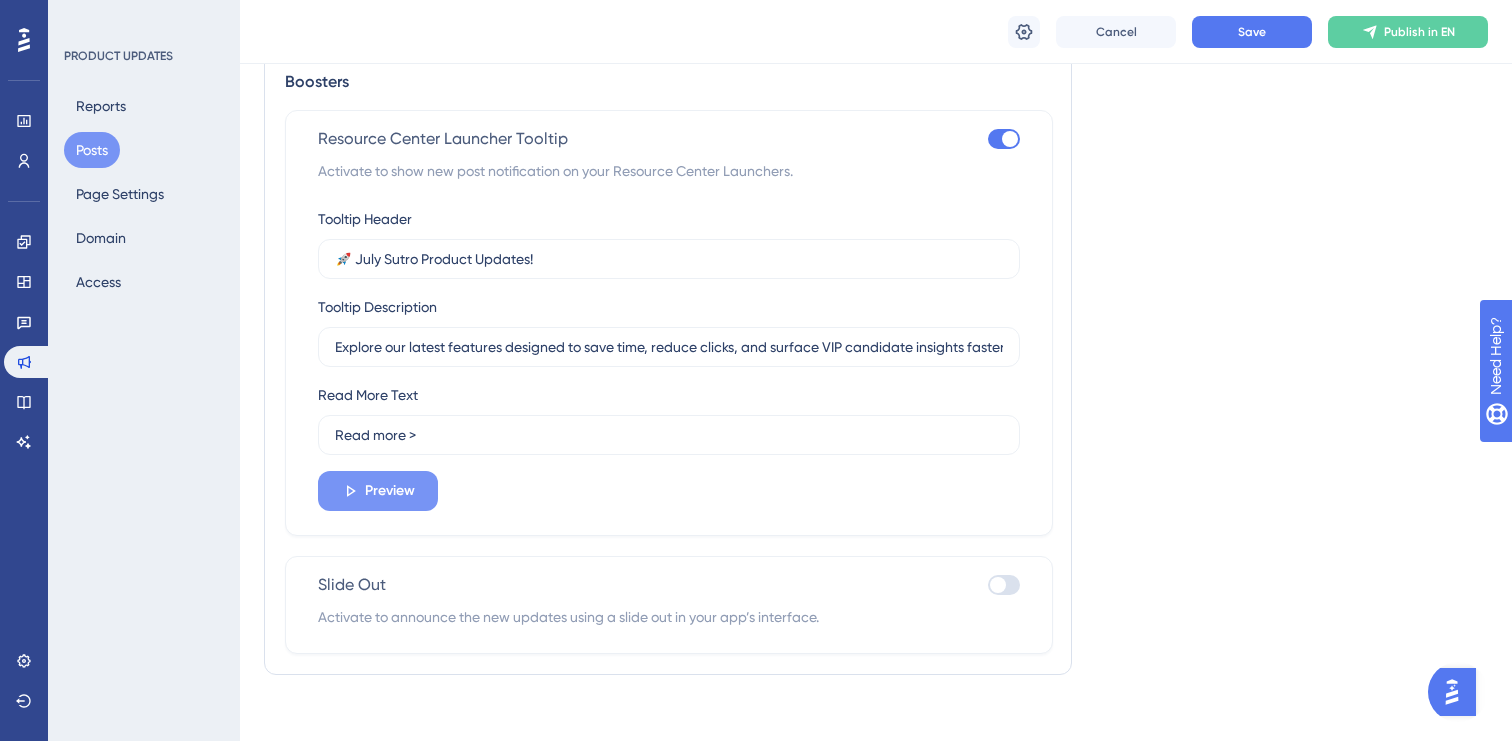 click on "Preview" at bounding box center (390, 491) 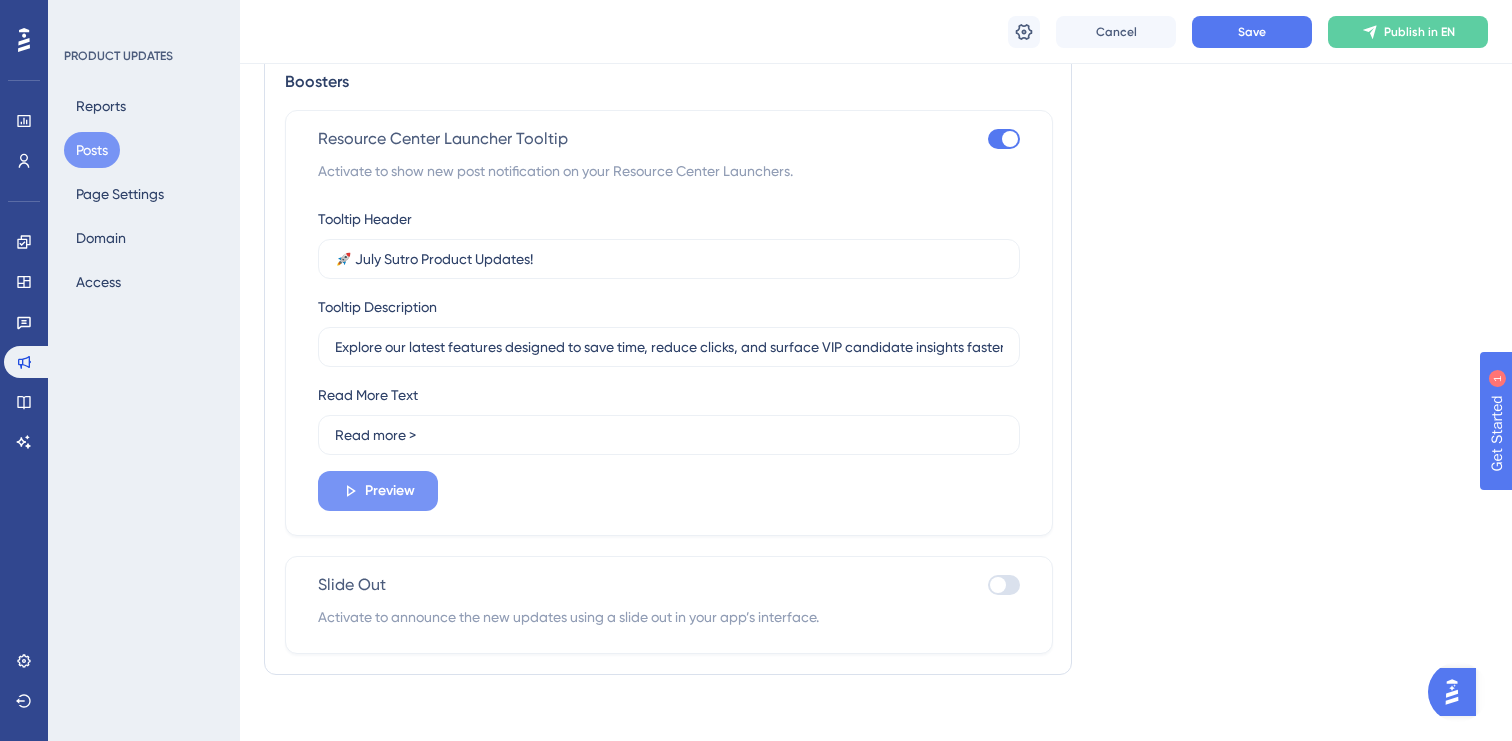 scroll, scrollTop: 0, scrollLeft: 0, axis: both 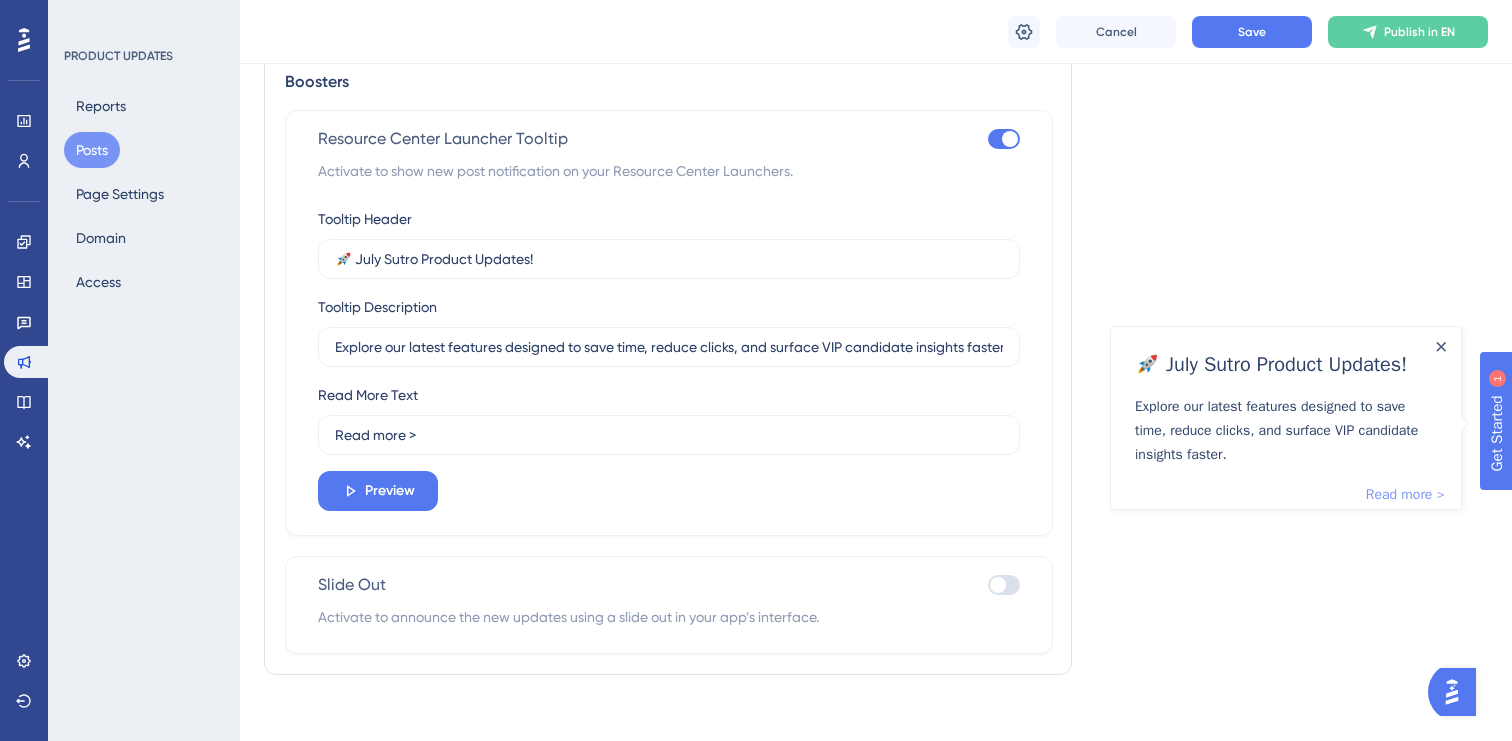 click on "Read more >" at bounding box center (1405, 494) 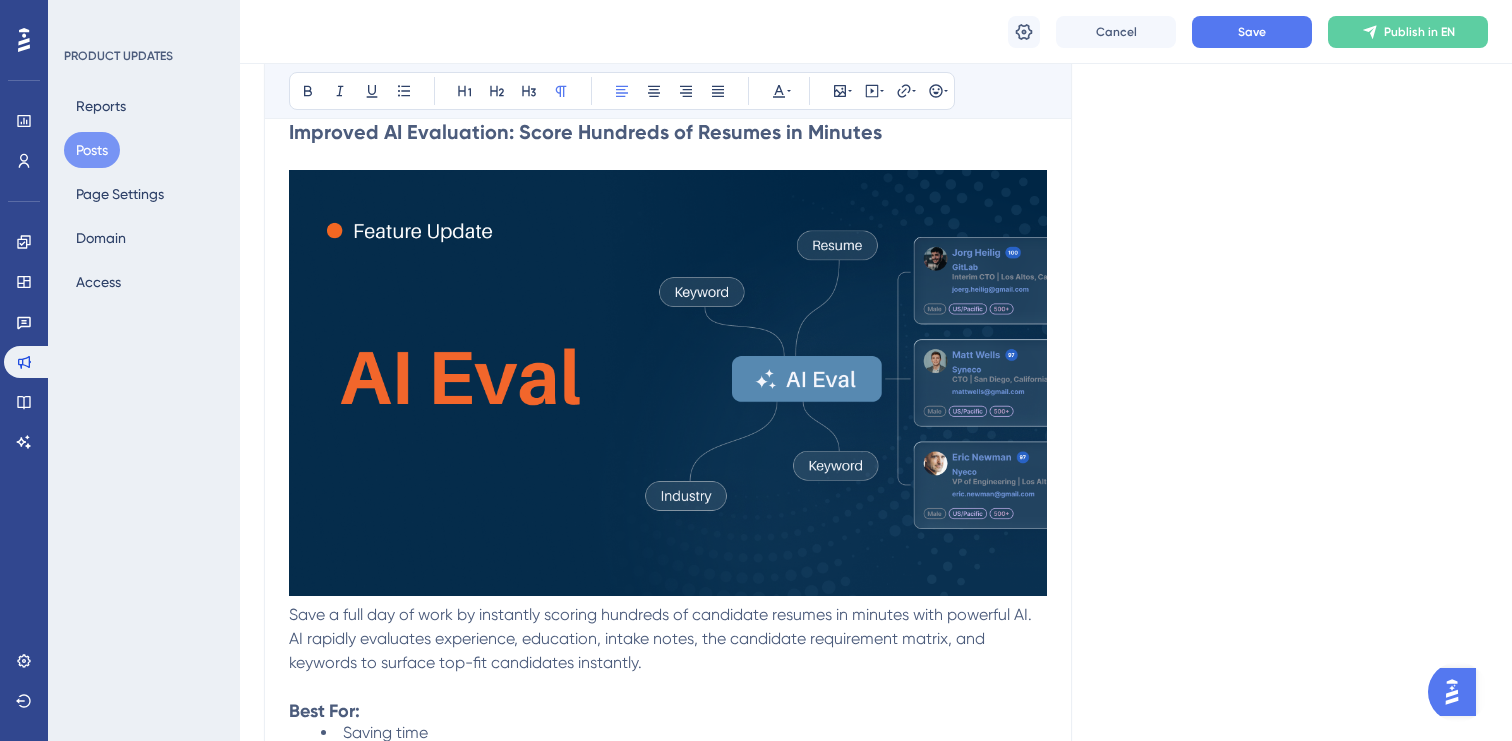 scroll, scrollTop: 636, scrollLeft: 0, axis: vertical 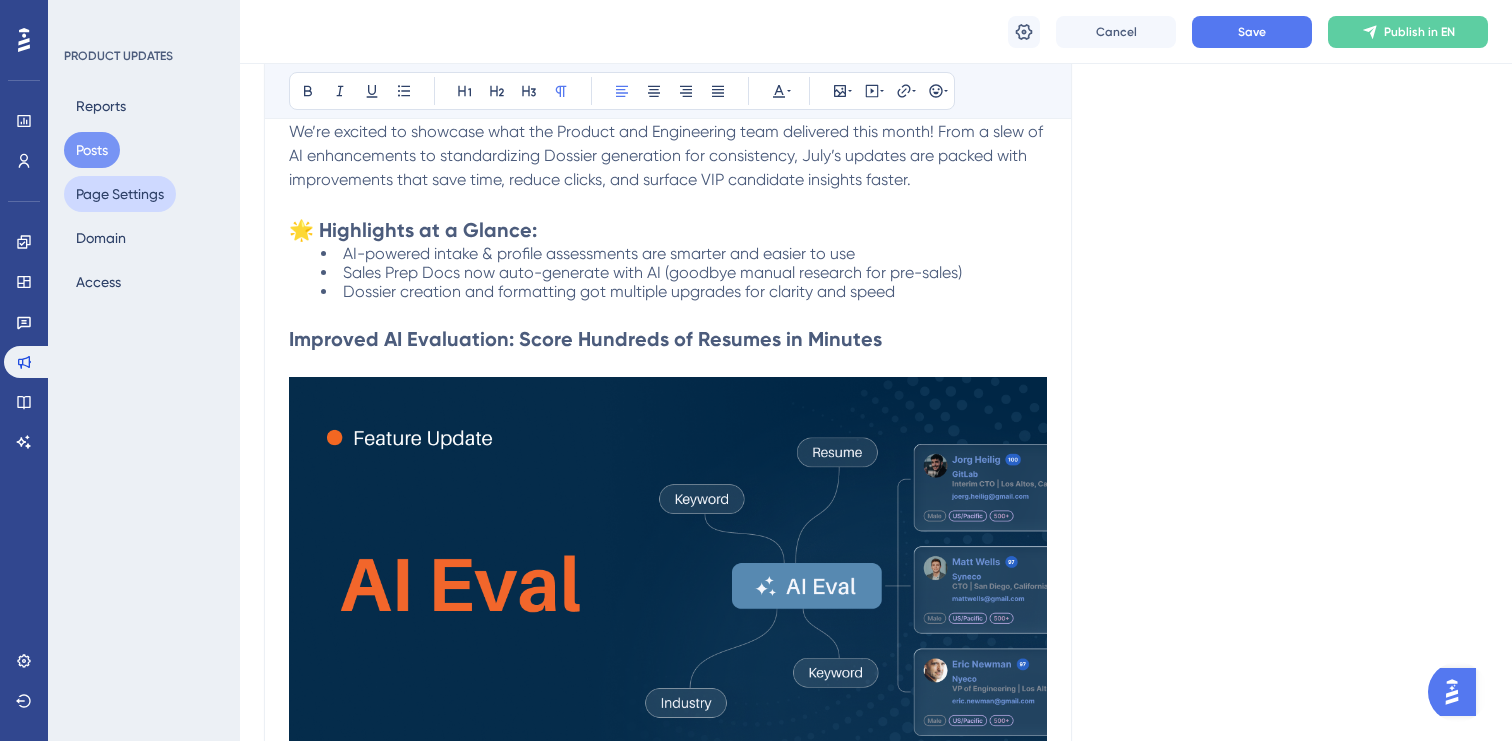 click on "Page Settings" at bounding box center [120, 194] 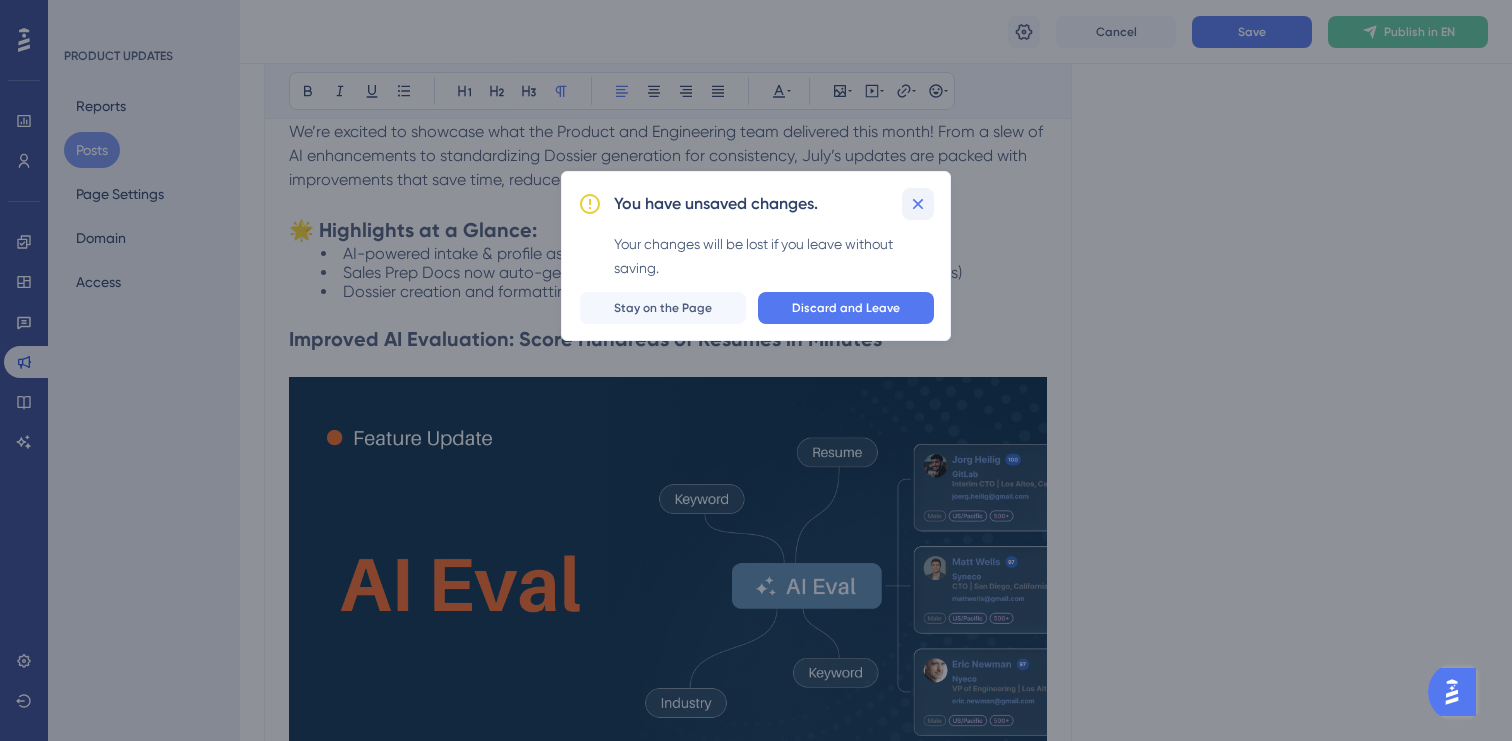 click 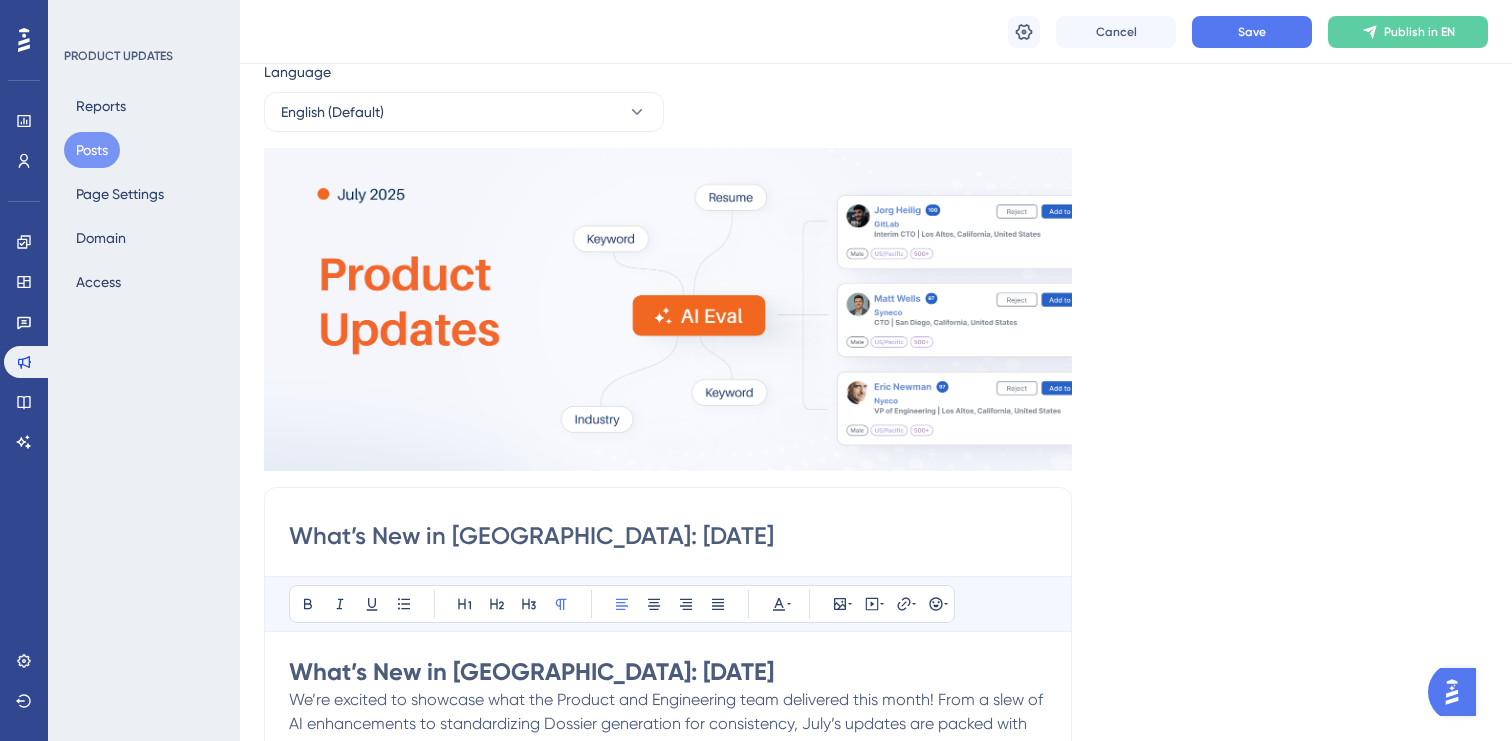 scroll, scrollTop: 0, scrollLeft: 0, axis: both 